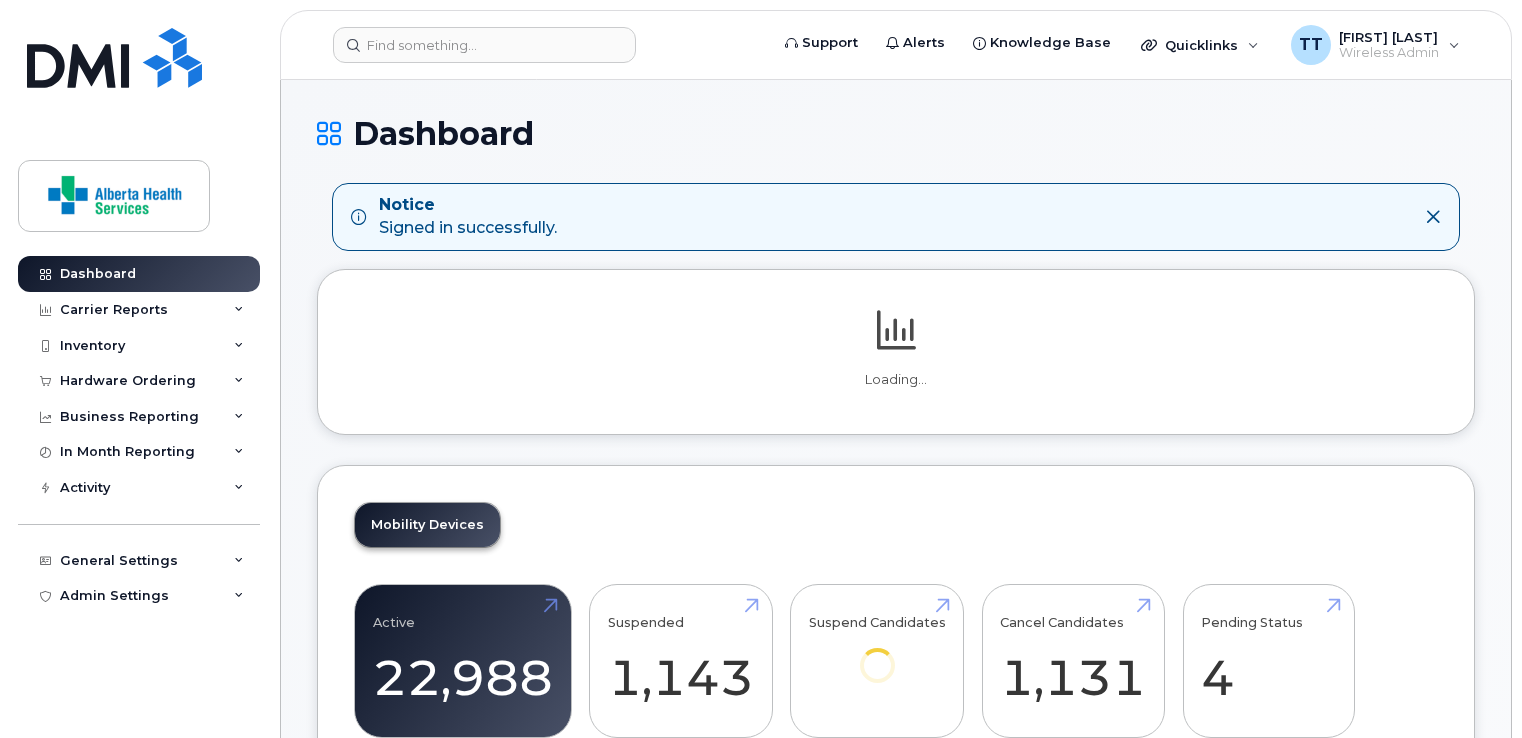 scroll, scrollTop: 0, scrollLeft: 0, axis: both 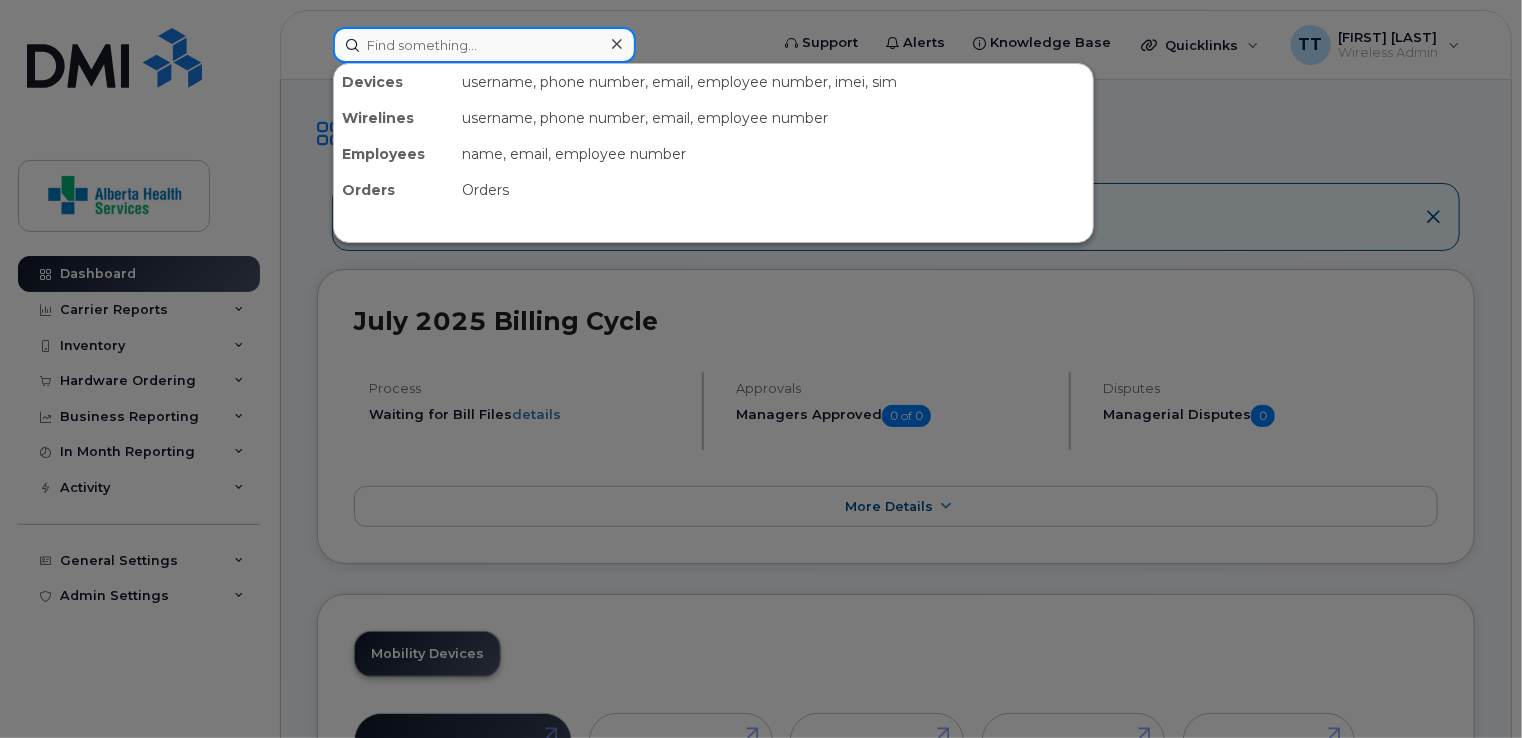 paste on "[PHONE]" 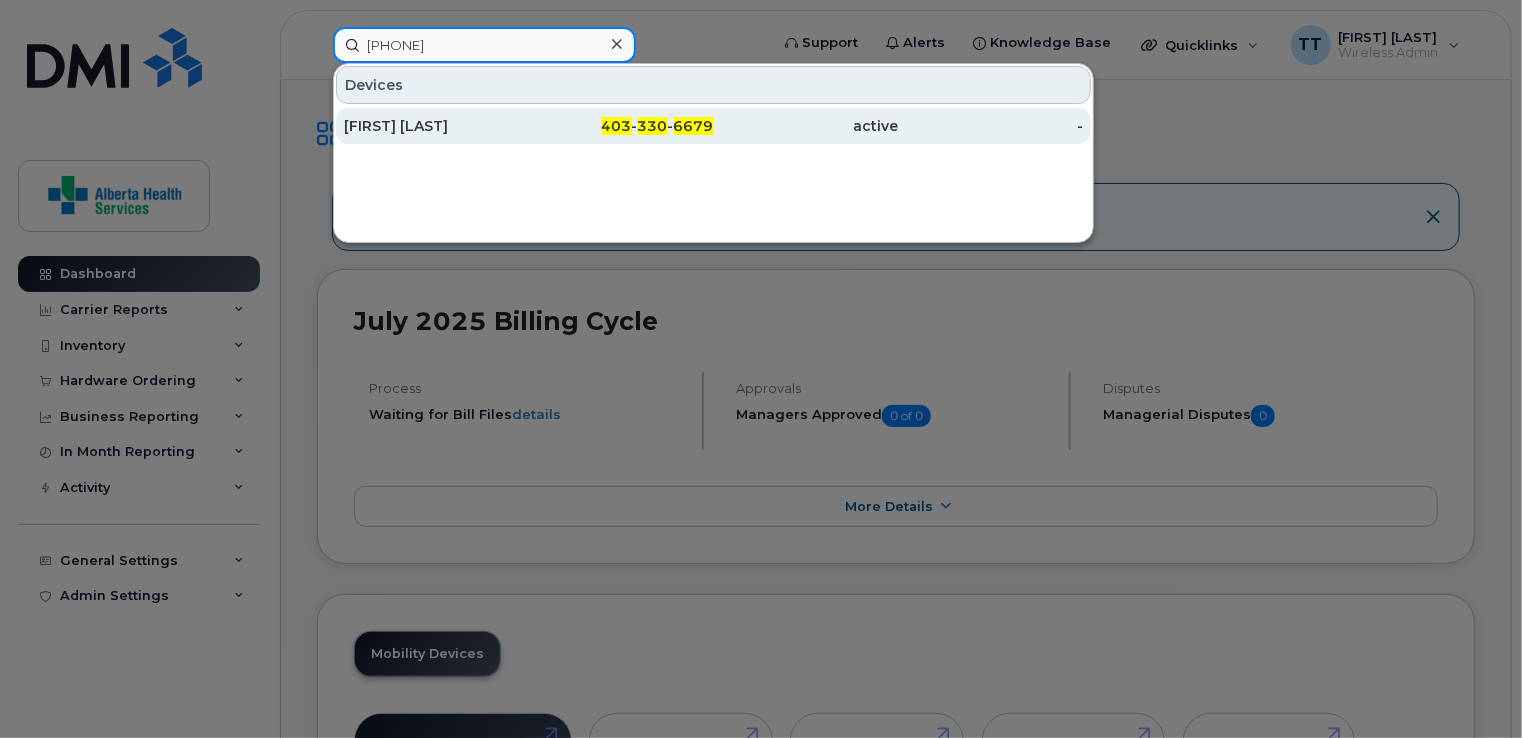 type on "[PHONE]" 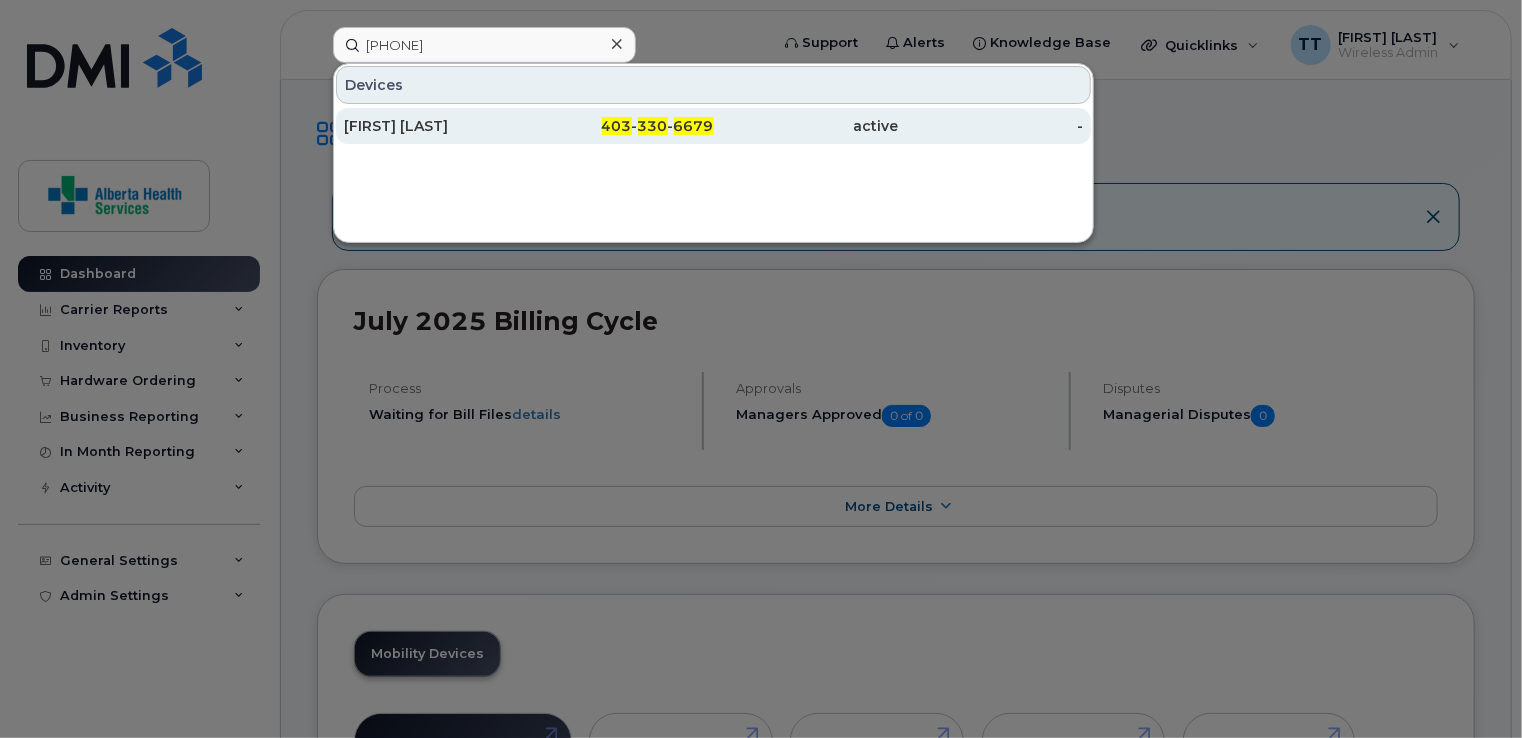 click on "[FIRST] [LAST]" at bounding box center (436, 126) 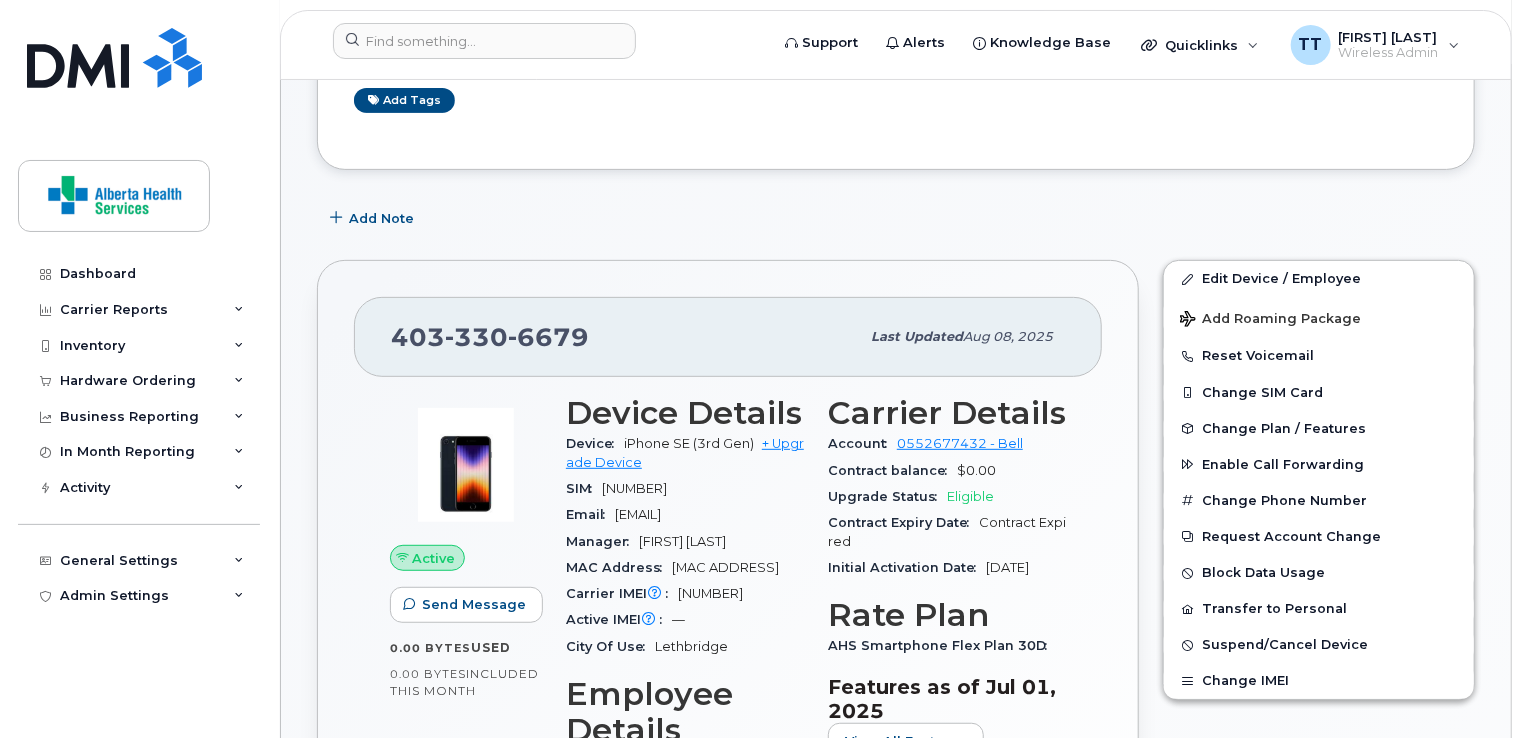 scroll, scrollTop: 300, scrollLeft: 0, axis: vertical 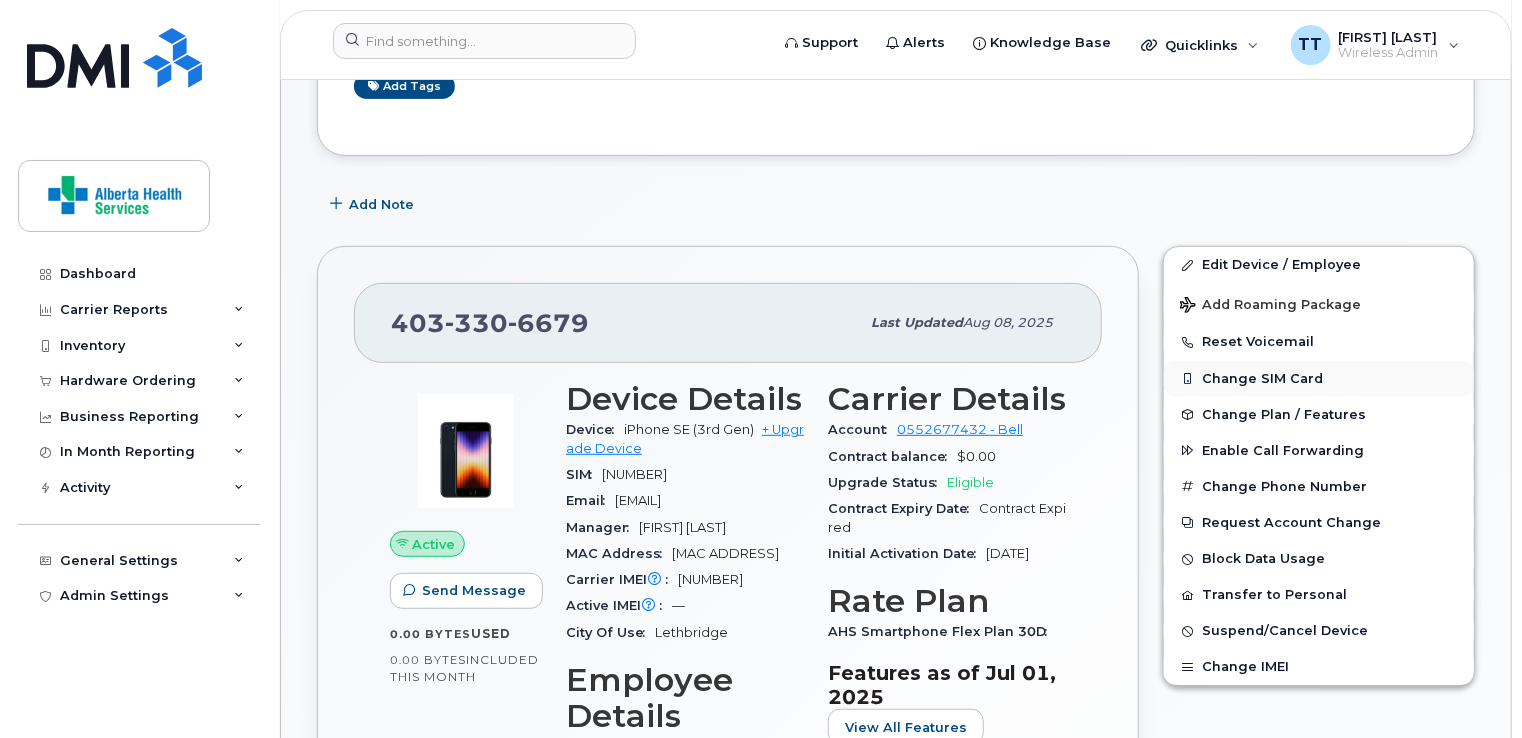click on "Change SIM Card" at bounding box center (1319, 379) 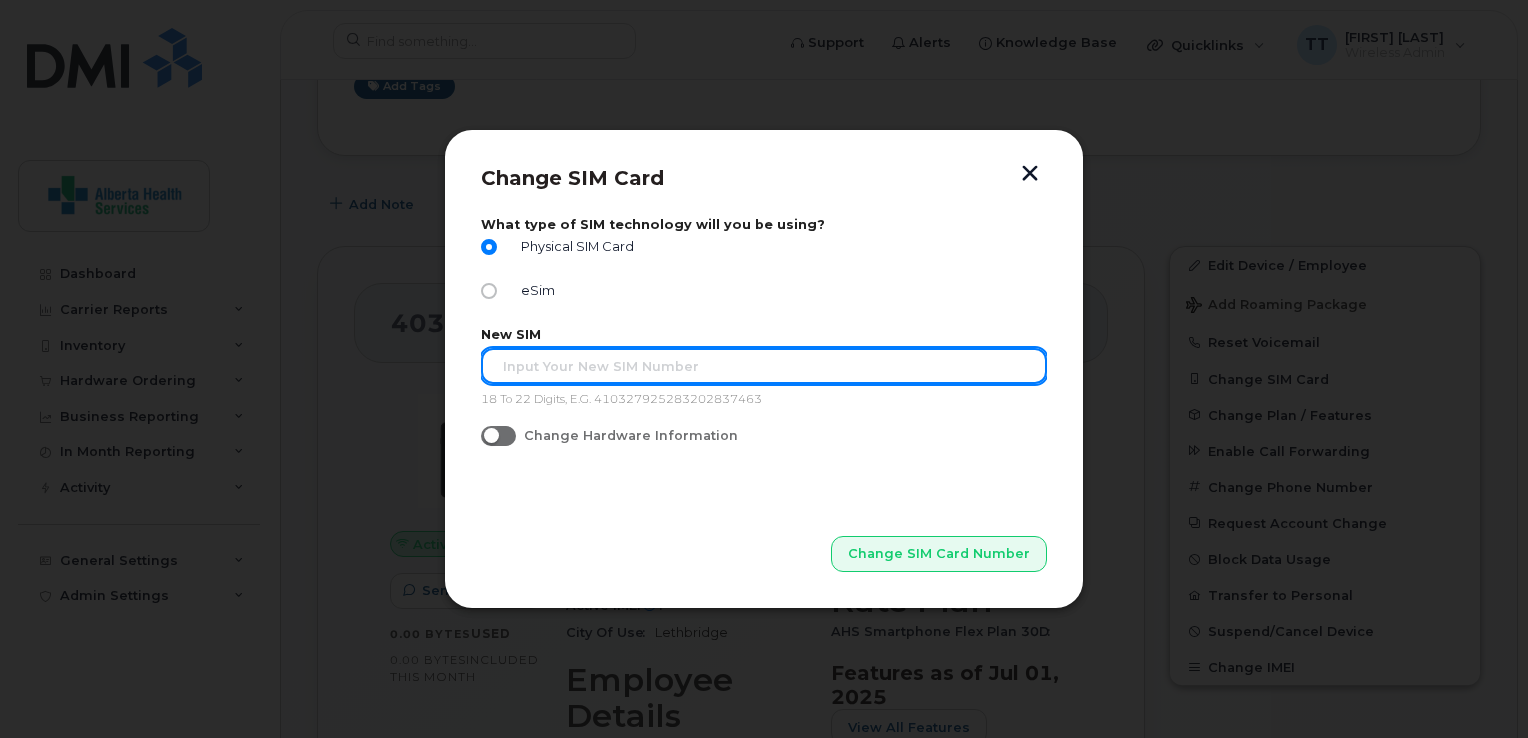 click at bounding box center (764, 366) 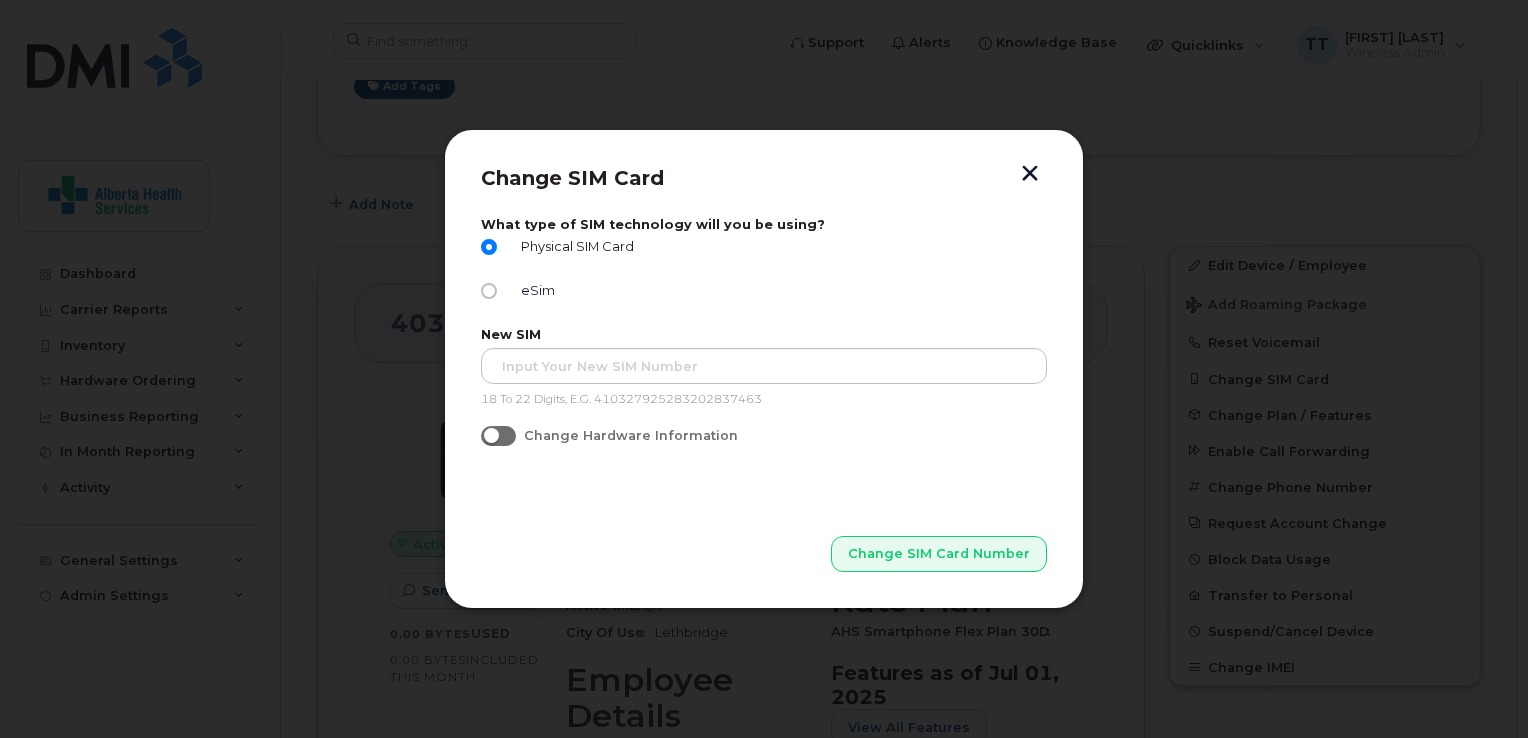 click at bounding box center (764, 369) 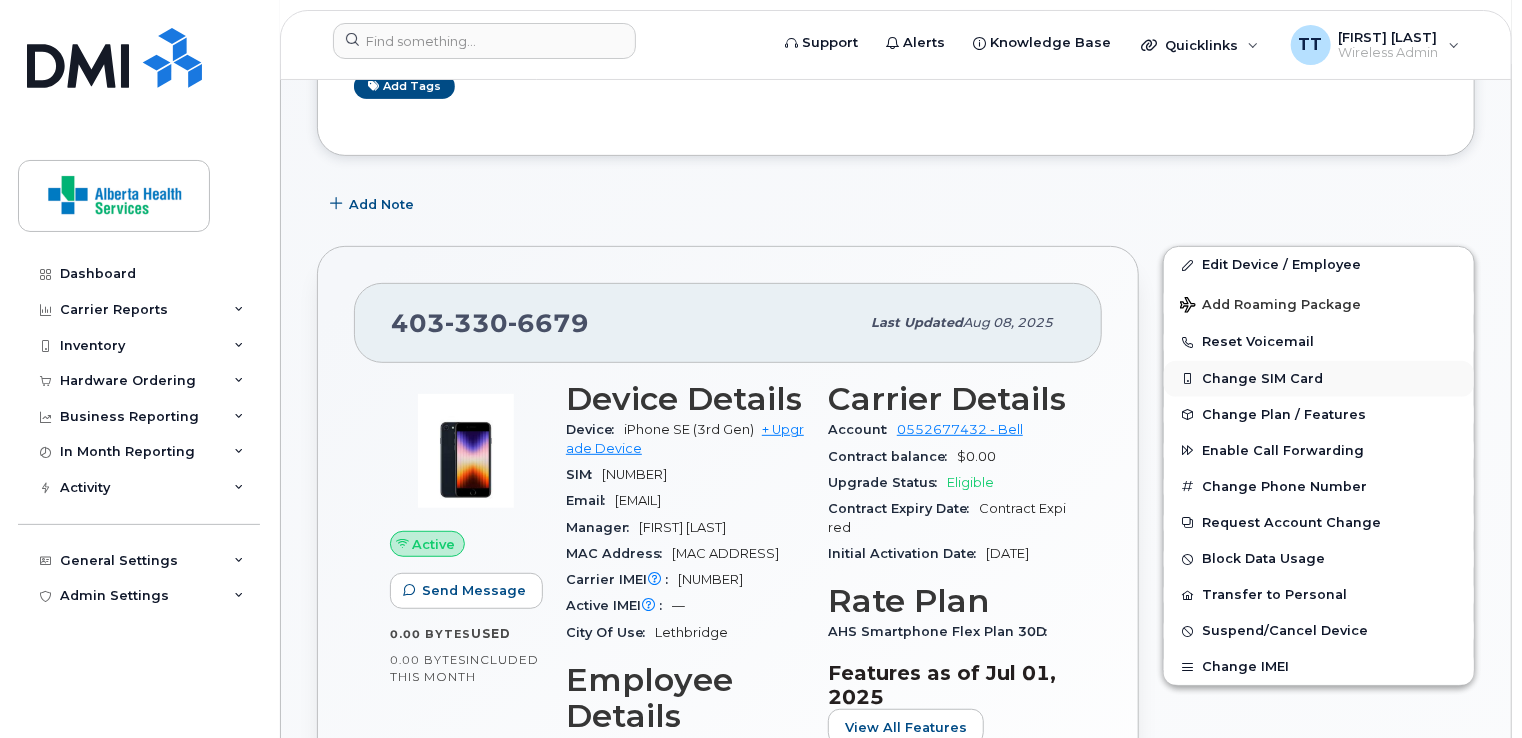 click on "Change SIM Card" at bounding box center [1319, 379] 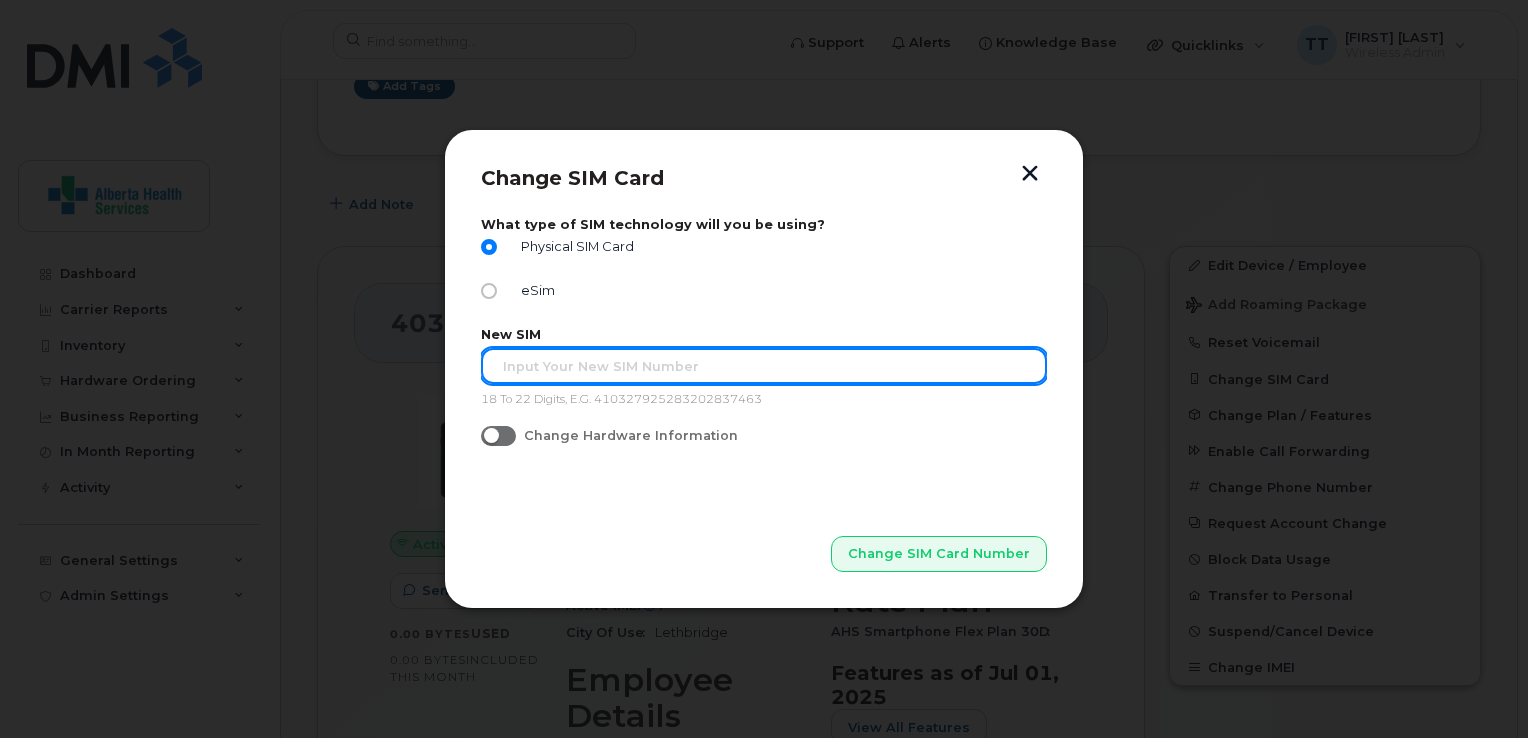paste on "89302610207729469277" 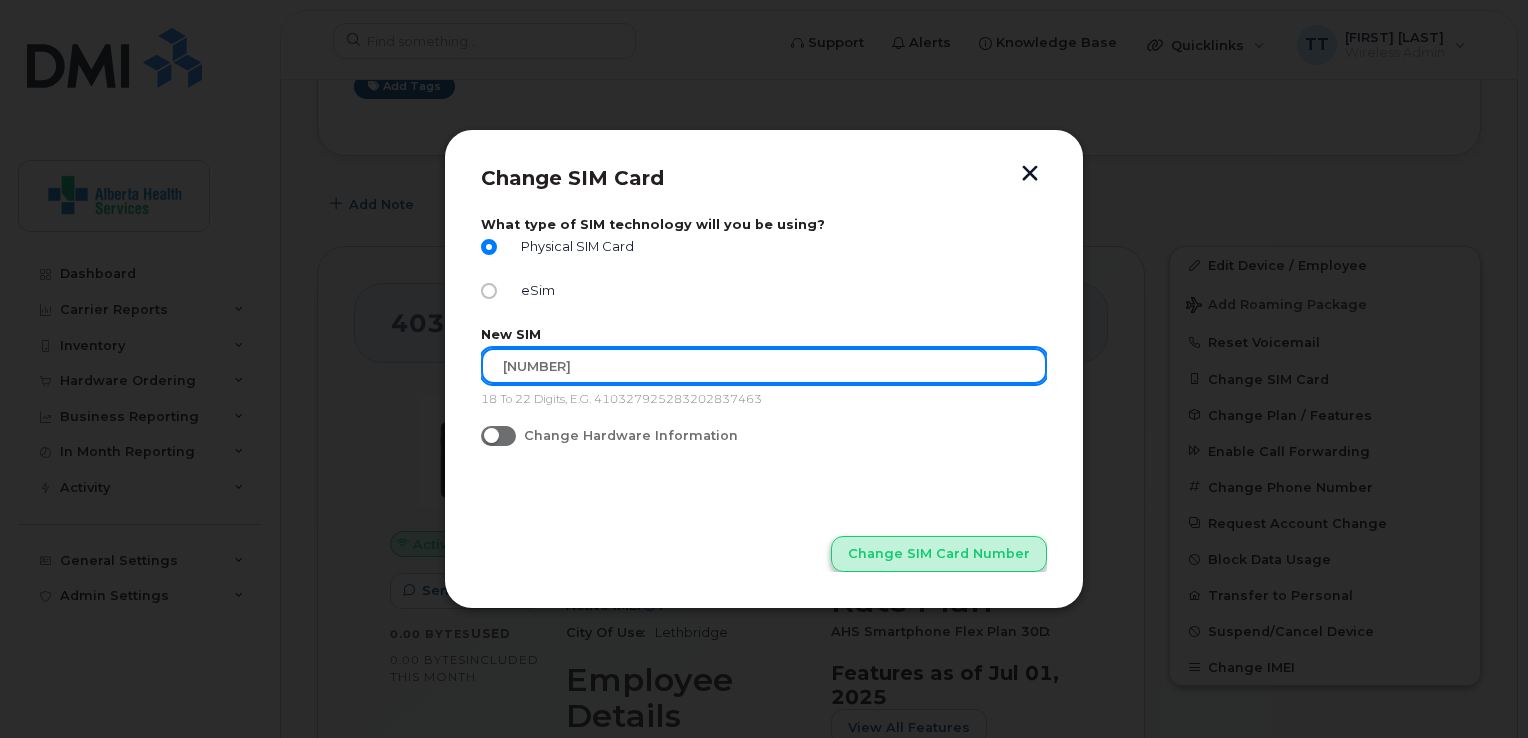 type on "89302610207729469277" 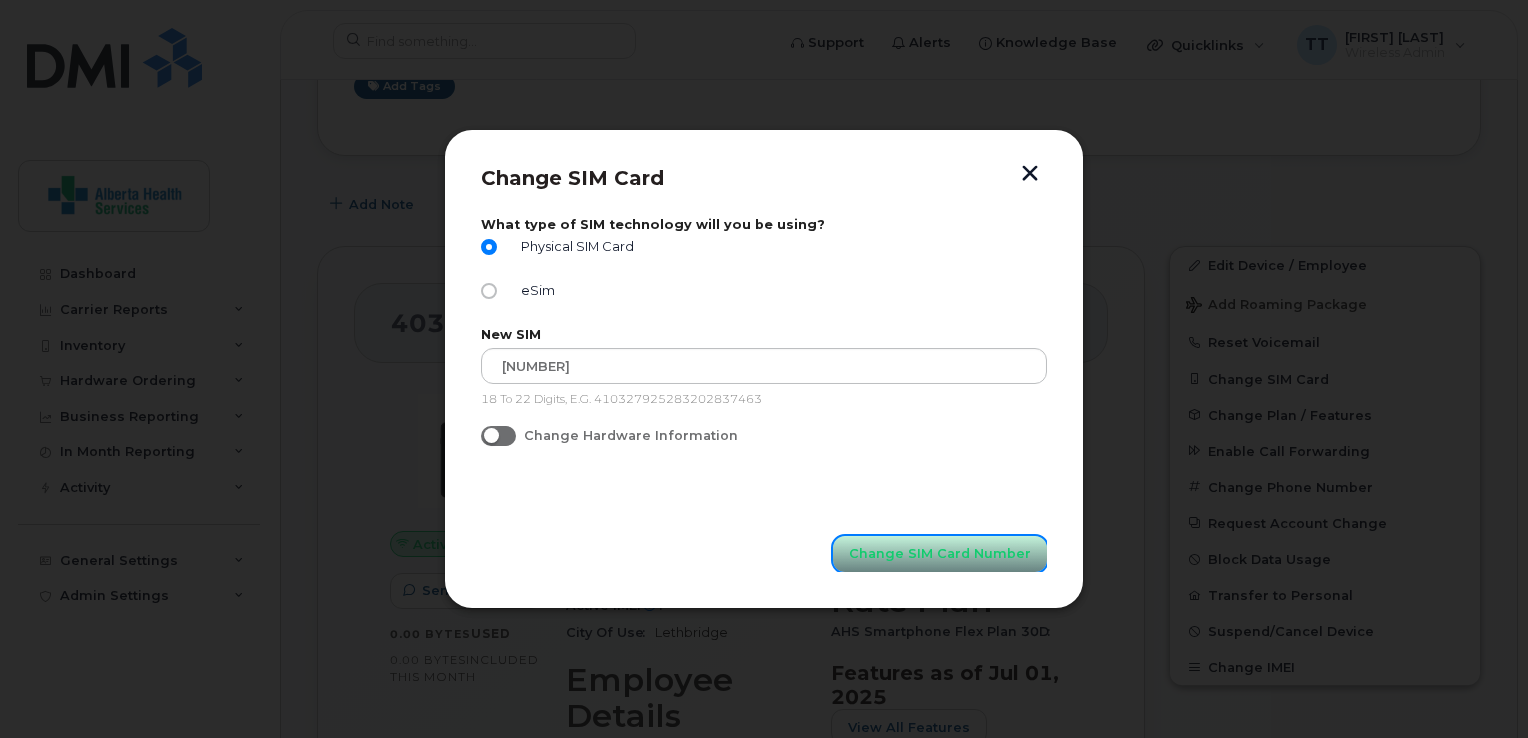 click on "Change SIM Card Number" at bounding box center [940, 553] 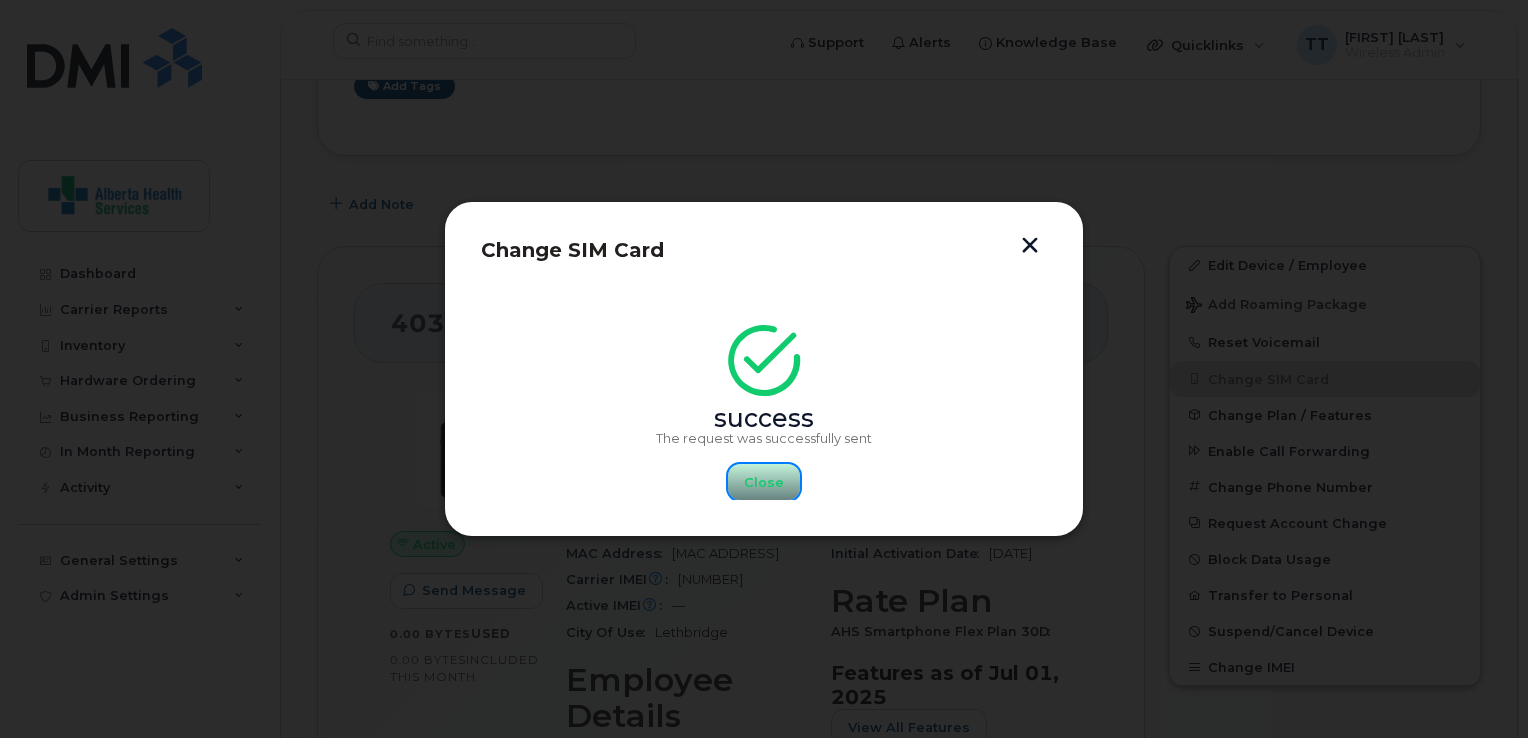 click on "Close" at bounding box center (764, 482) 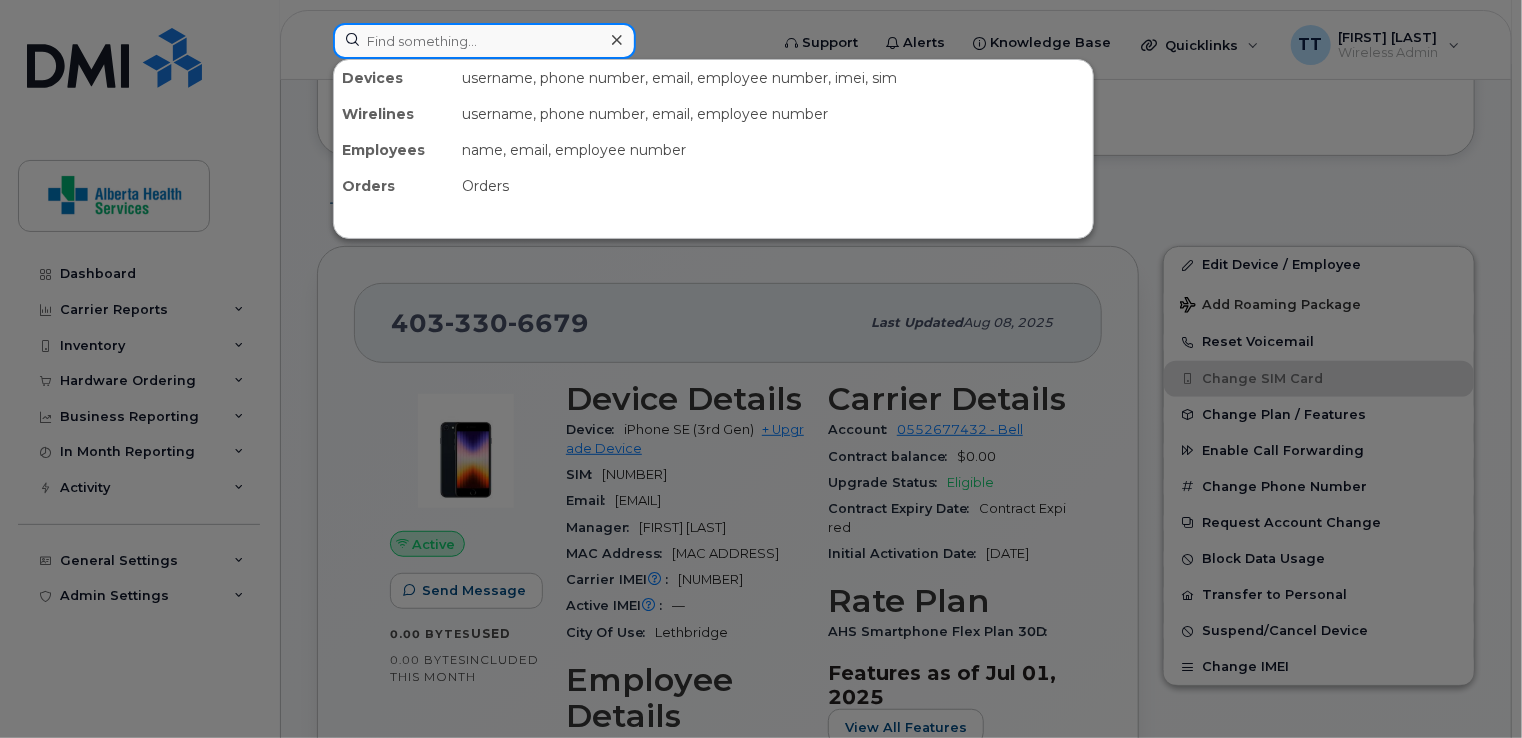 paste on "89302610207729469277" 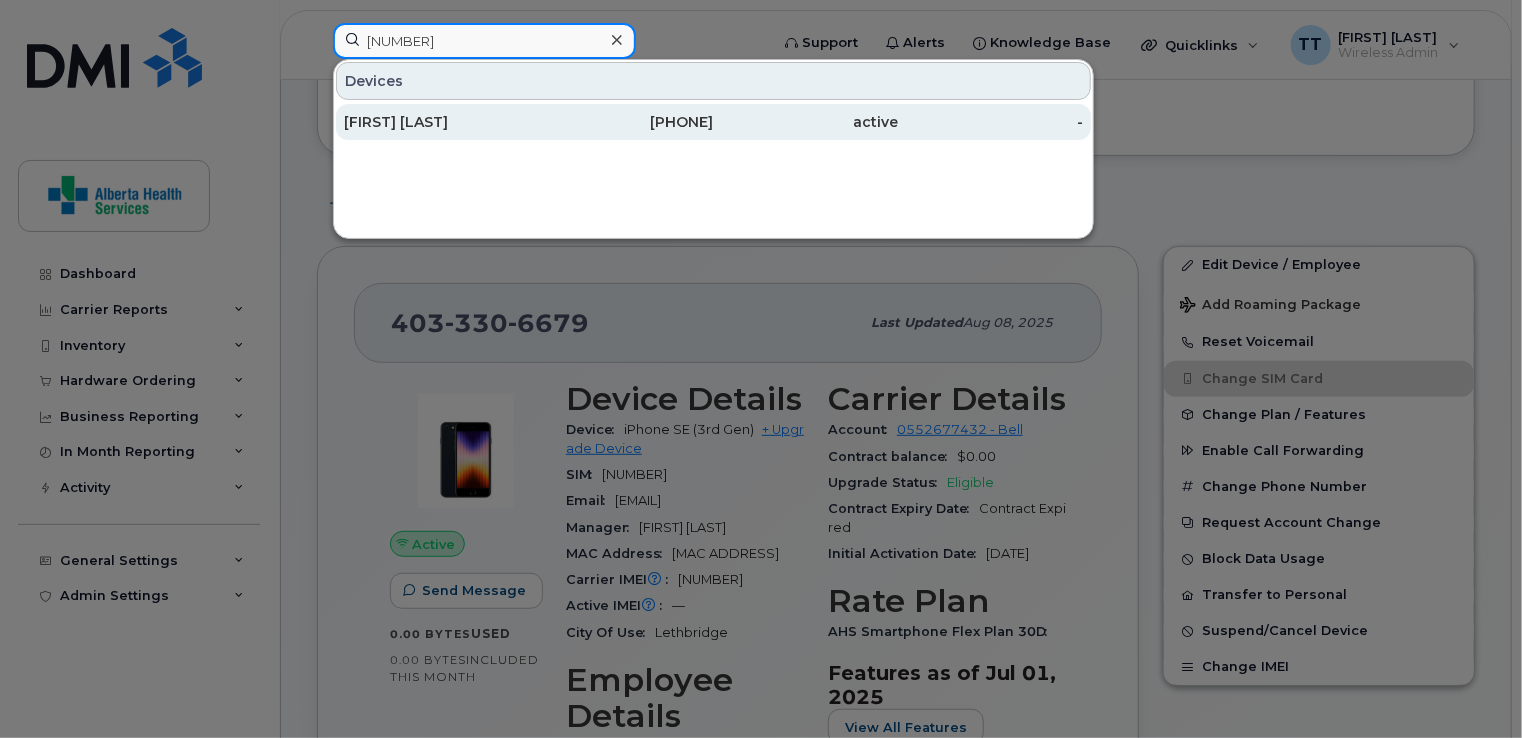 type on "89302610207729469277" 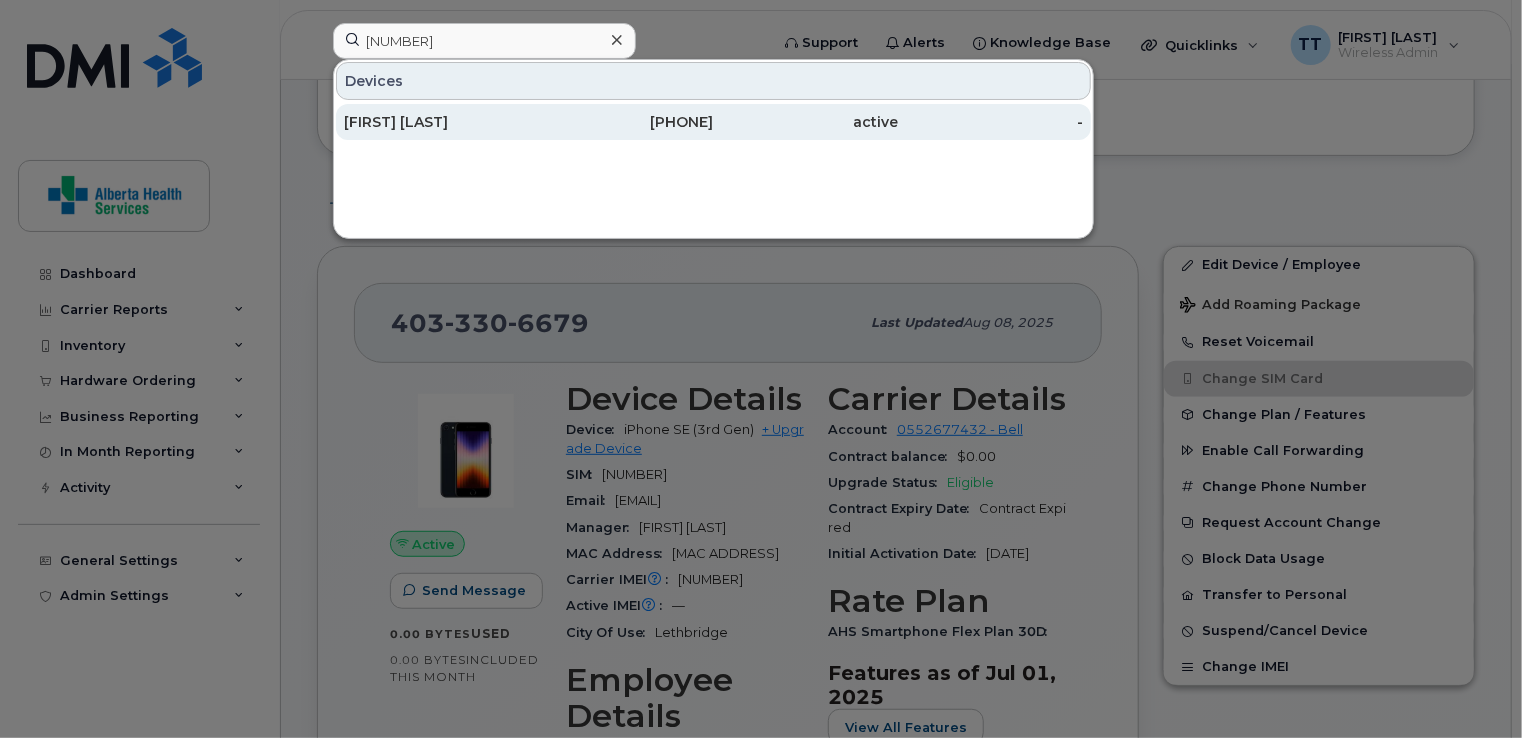 click on "Cathy Cahoon" at bounding box center (436, 122) 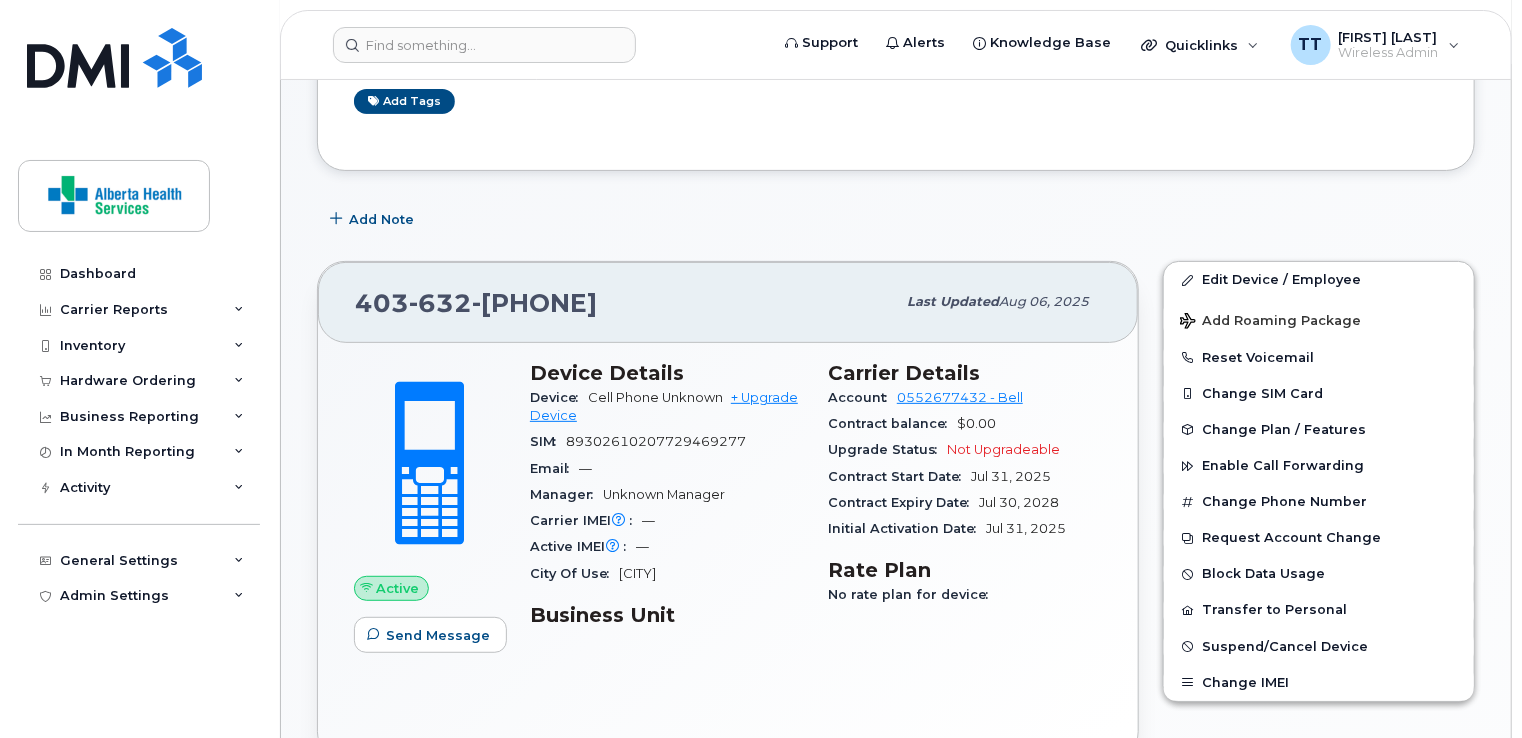 scroll, scrollTop: 100, scrollLeft: 0, axis: vertical 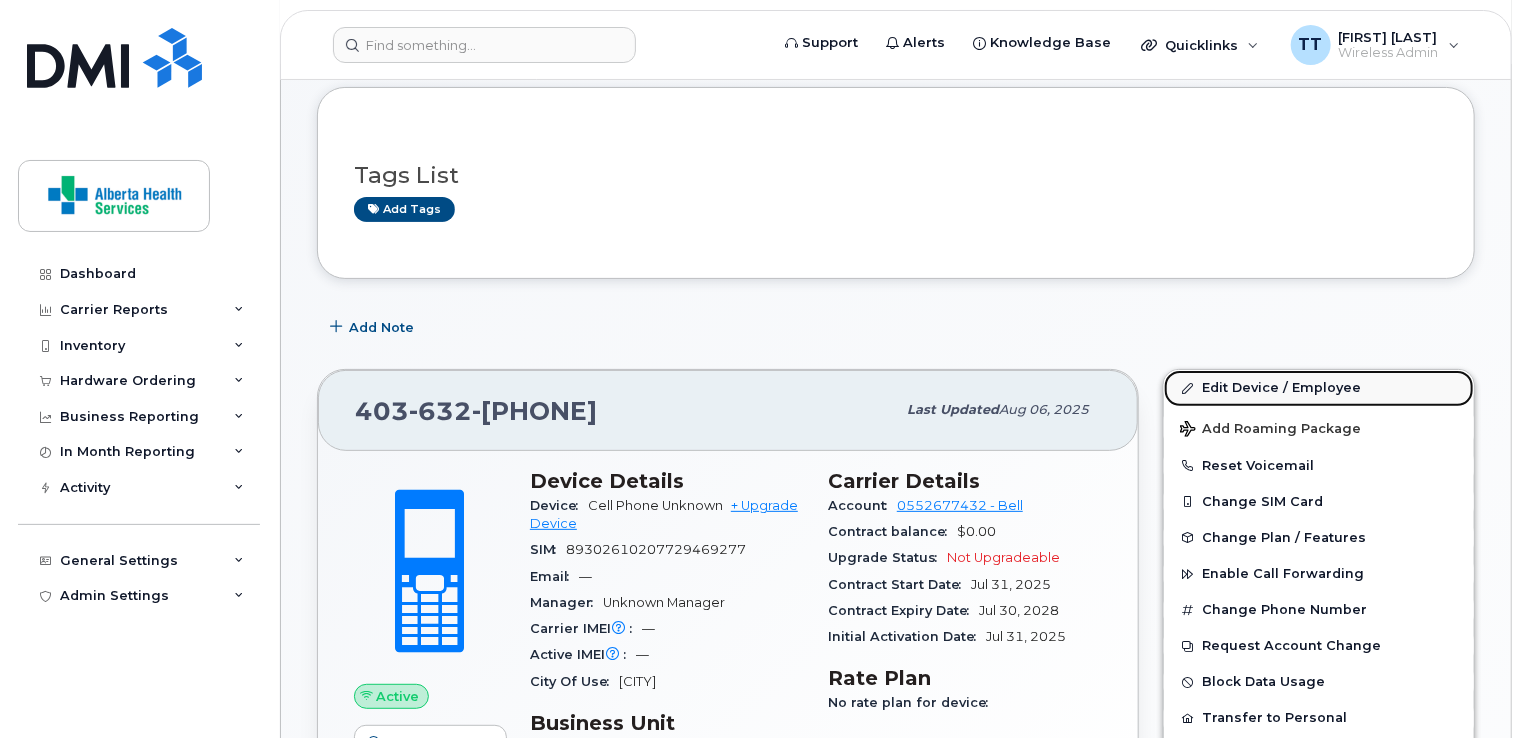 click on "Edit Device / Employee" at bounding box center (1319, 388) 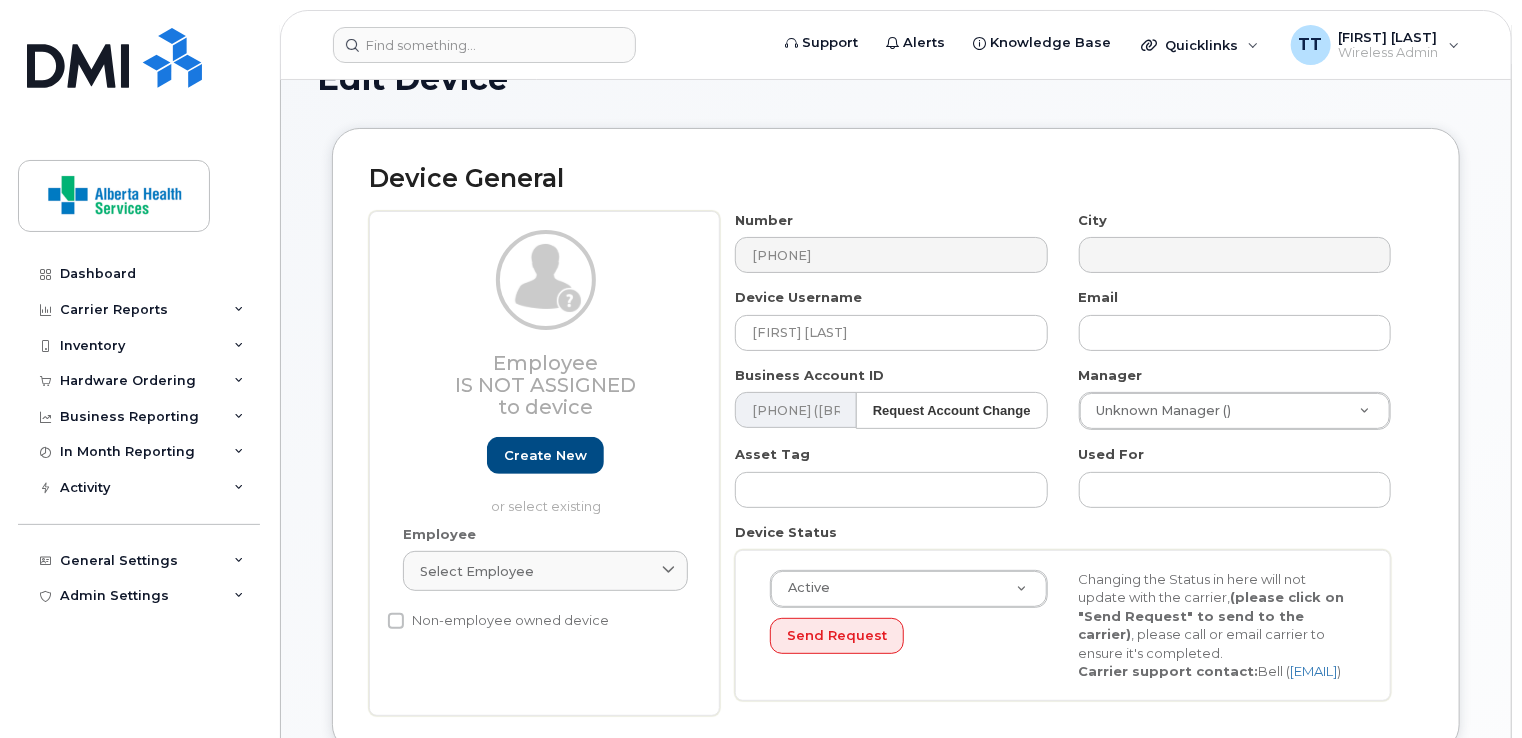 scroll, scrollTop: 0, scrollLeft: 0, axis: both 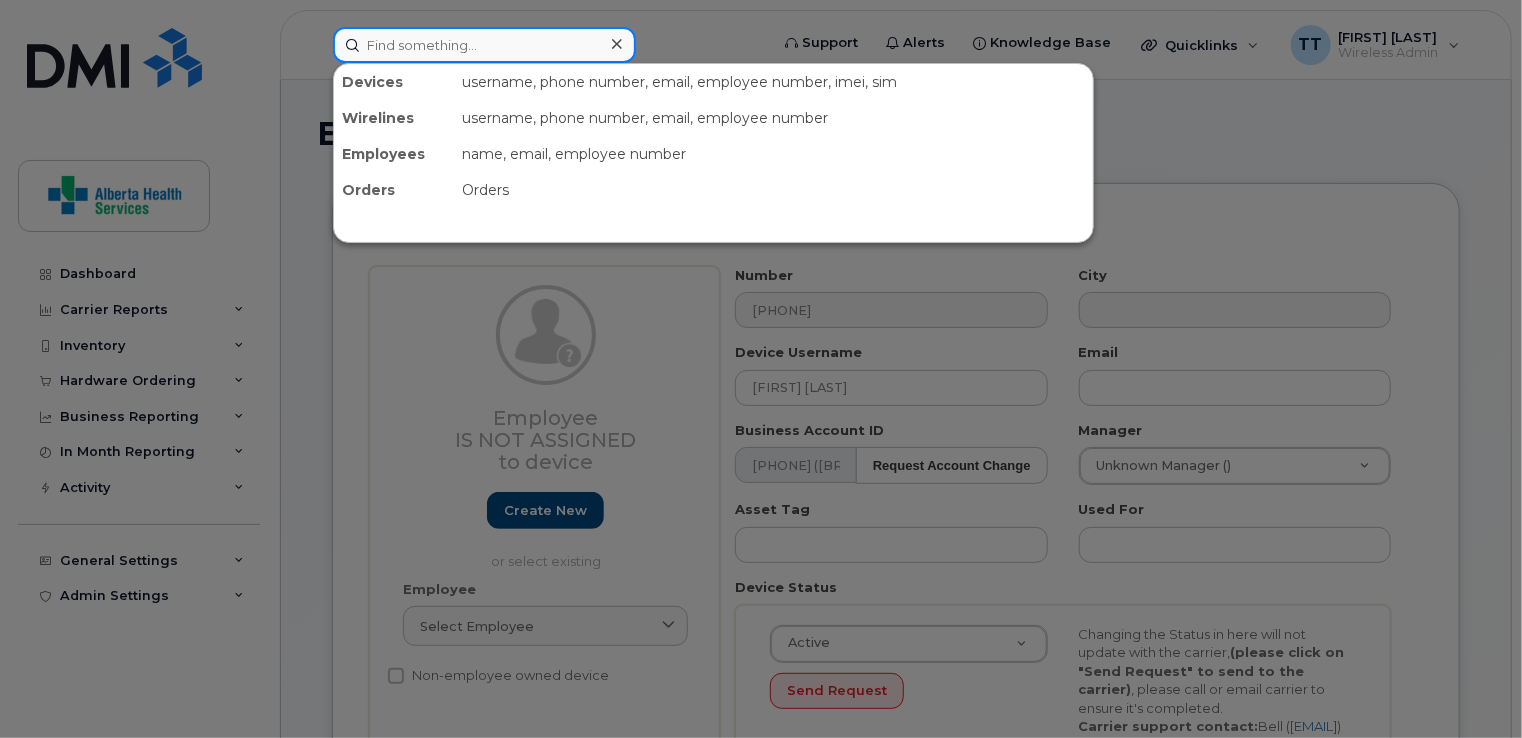 paste on "[PHONE]" 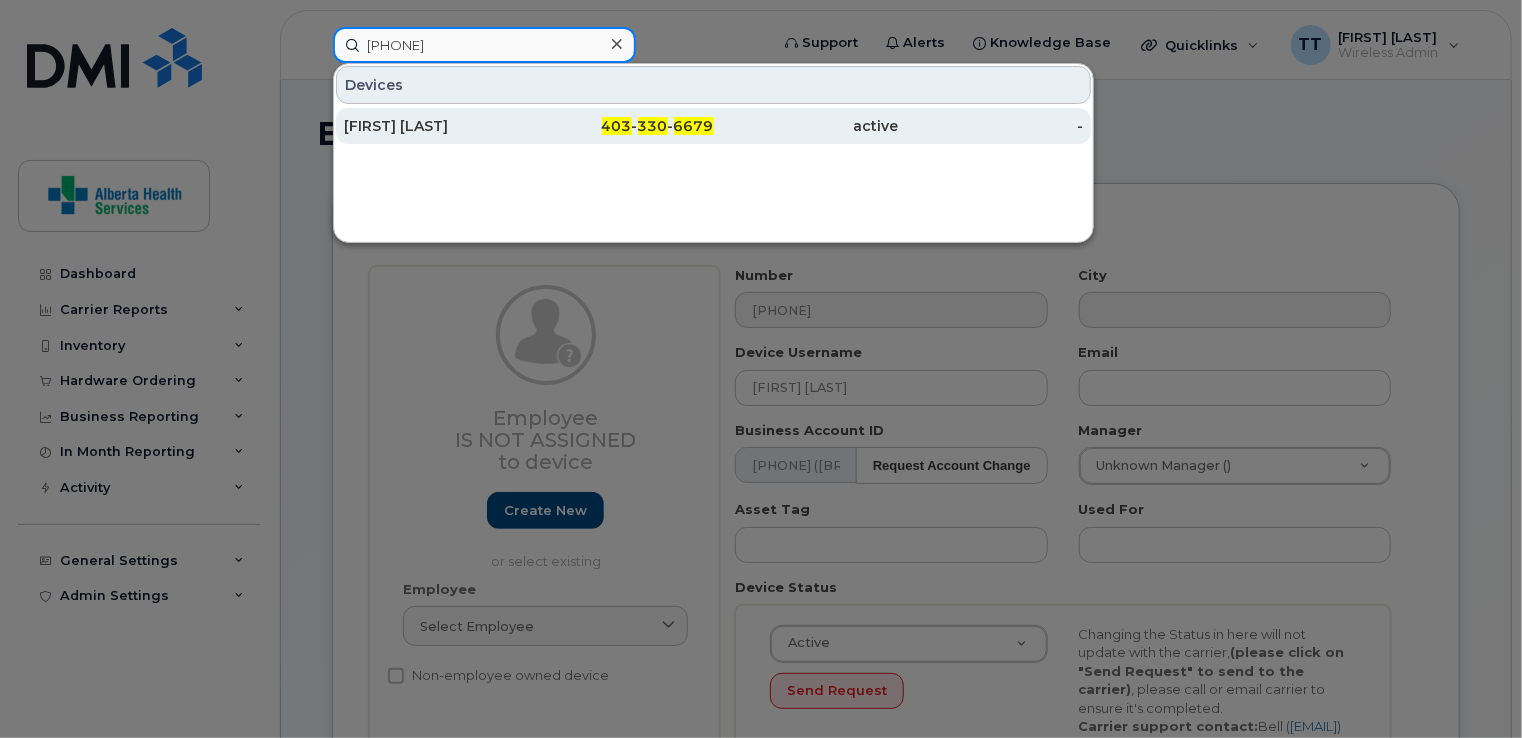 type on "[PHONE]" 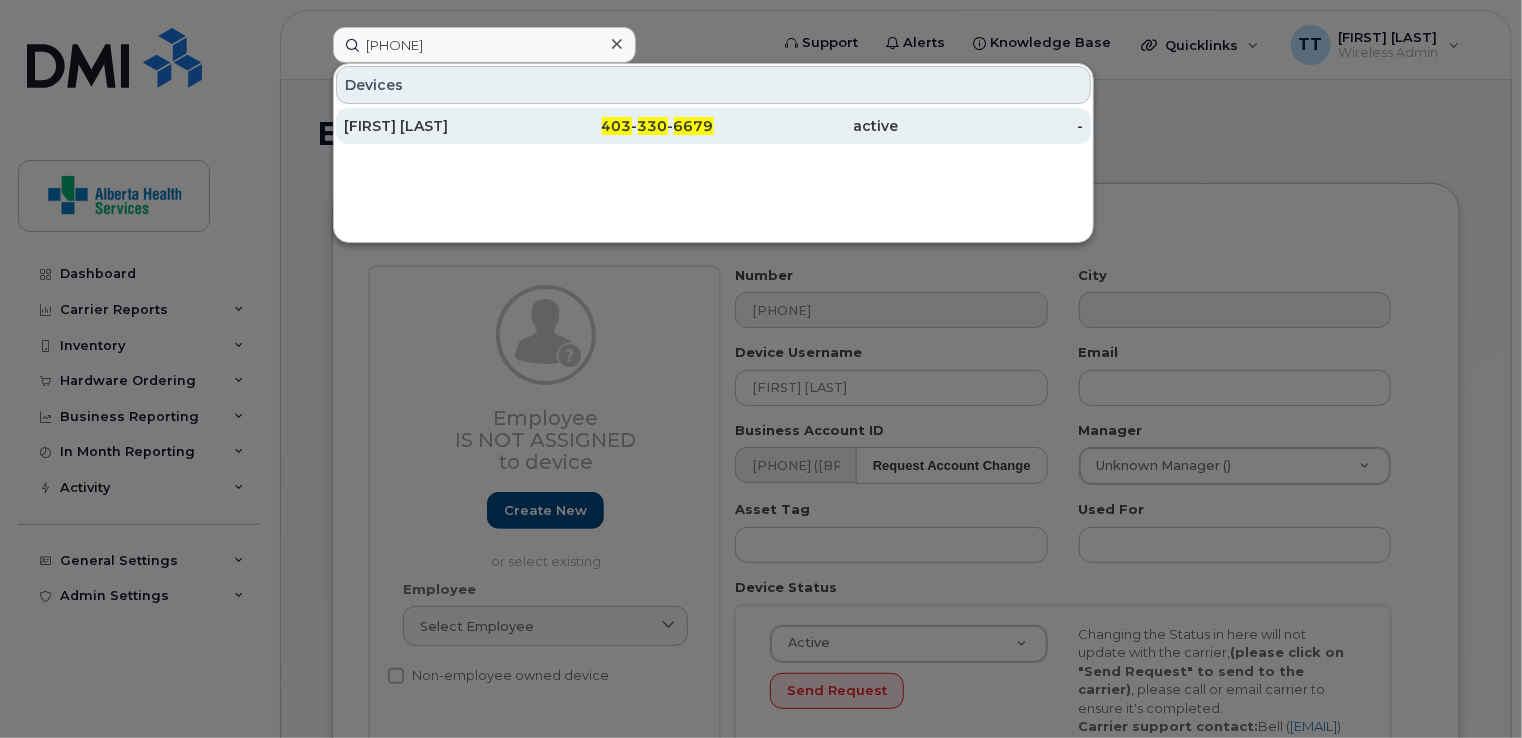 click on "[FIRST] [LAST]" at bounding box center [436, 126] 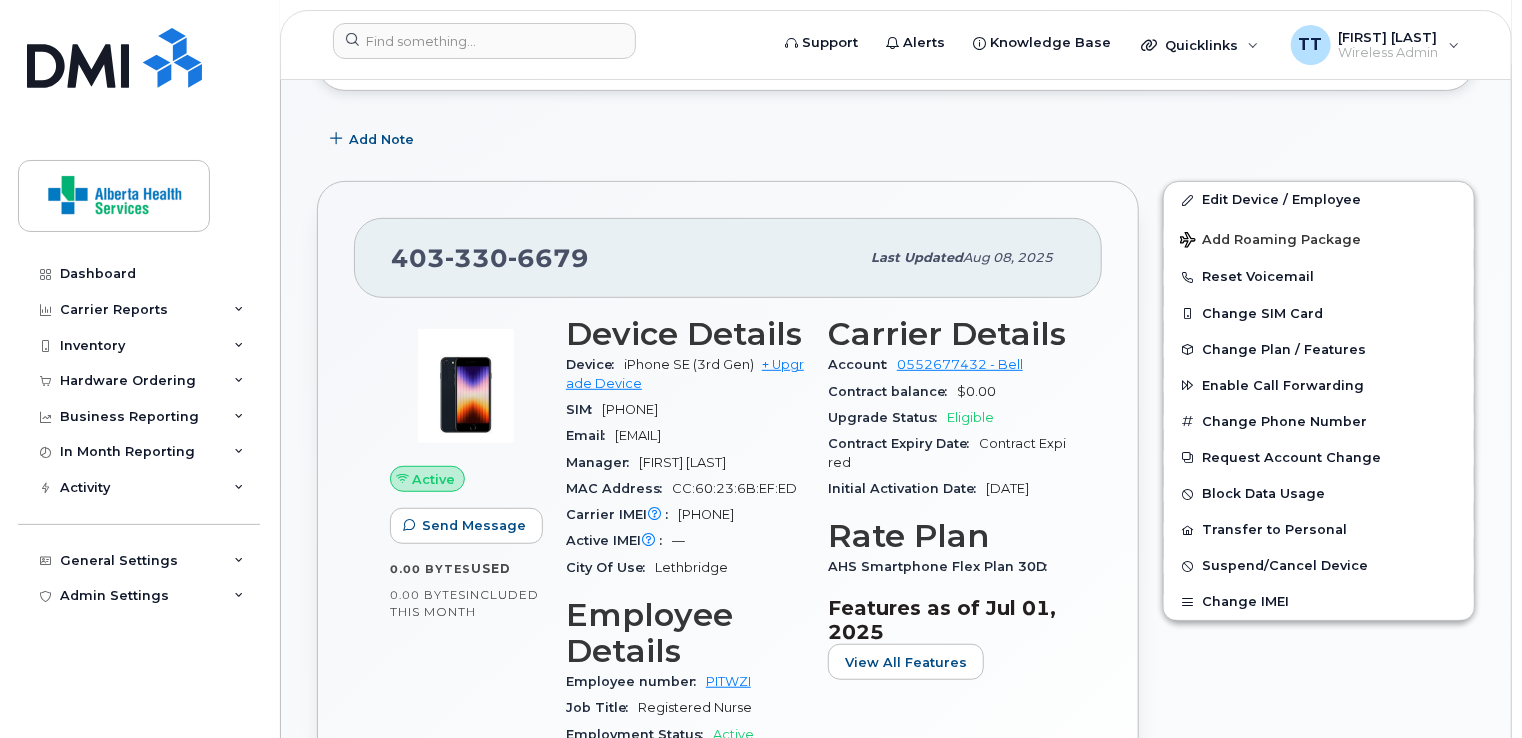 scroll, scrollTop: 400, scrollLeft: 0, axis: vertical 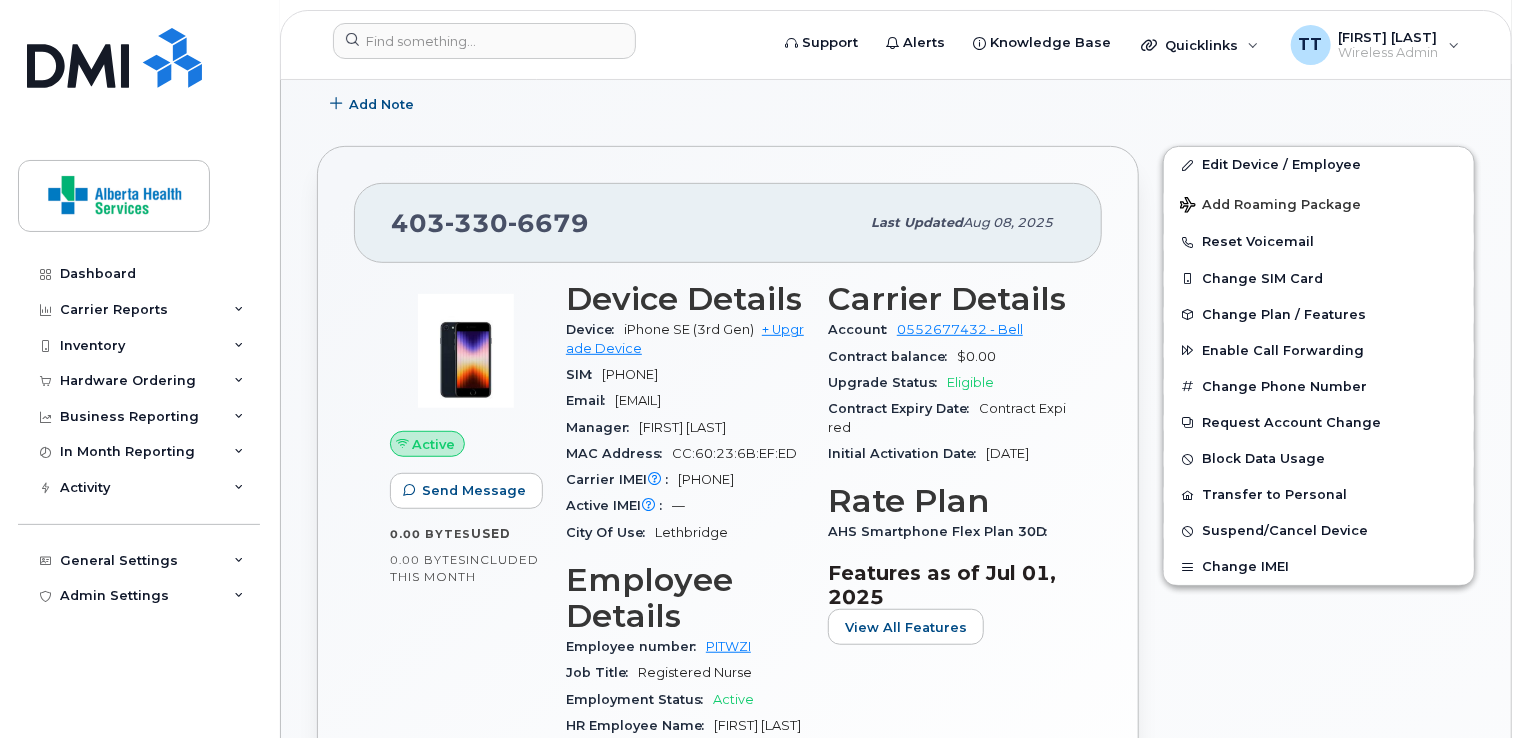 click on "Edit Device / Employee
Add Roaming Package
Reset Voicemail
Change SIM Card
Change Plan / Features
Enable Call Forwarding
Change Phone Number
Request Account Change
Block Data Usage
Transfer to Personal
Suspend/Cancel Device
Change IMEI" at bounding box center (1319, 562) 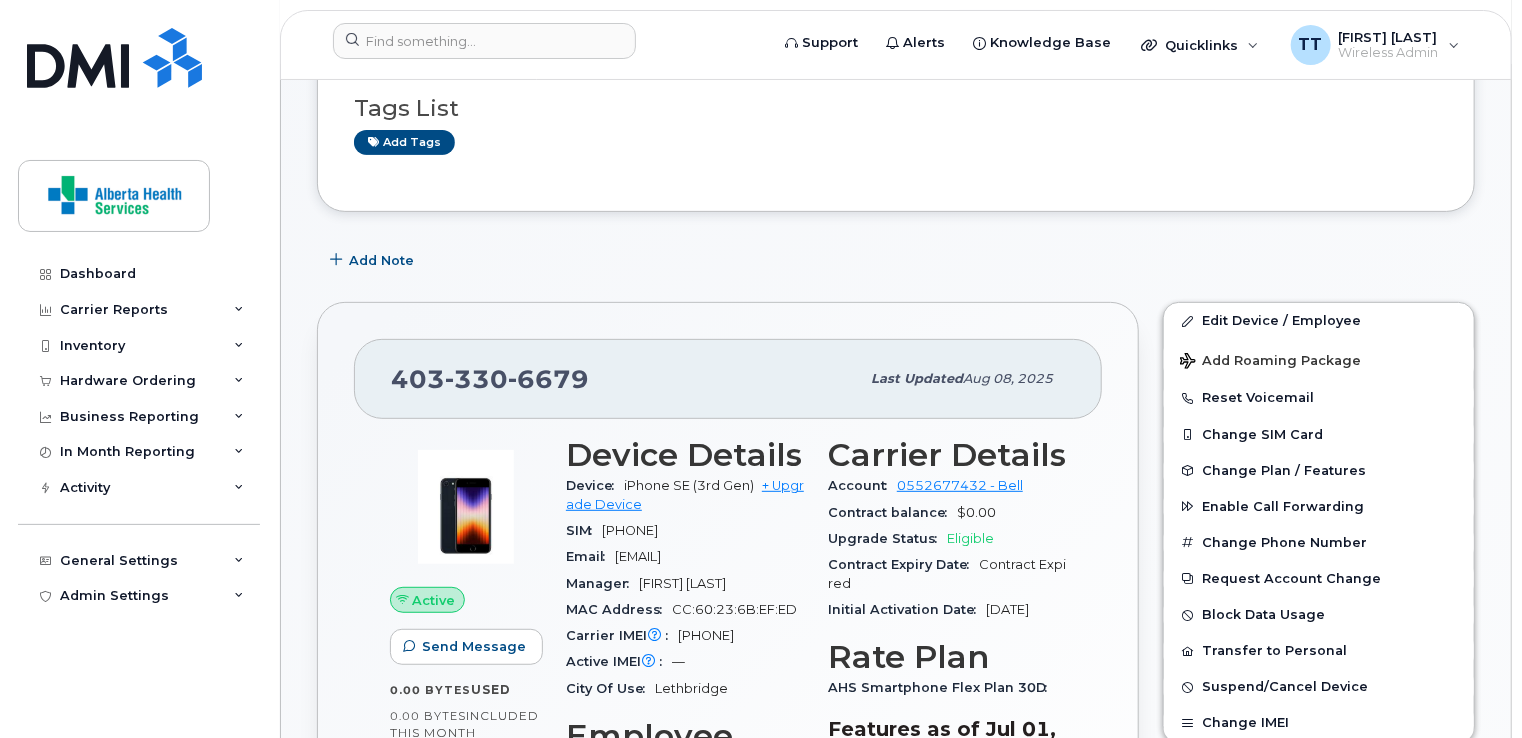 scroll, scrollTop: 500, scrollLeft: 0, axis: vertical 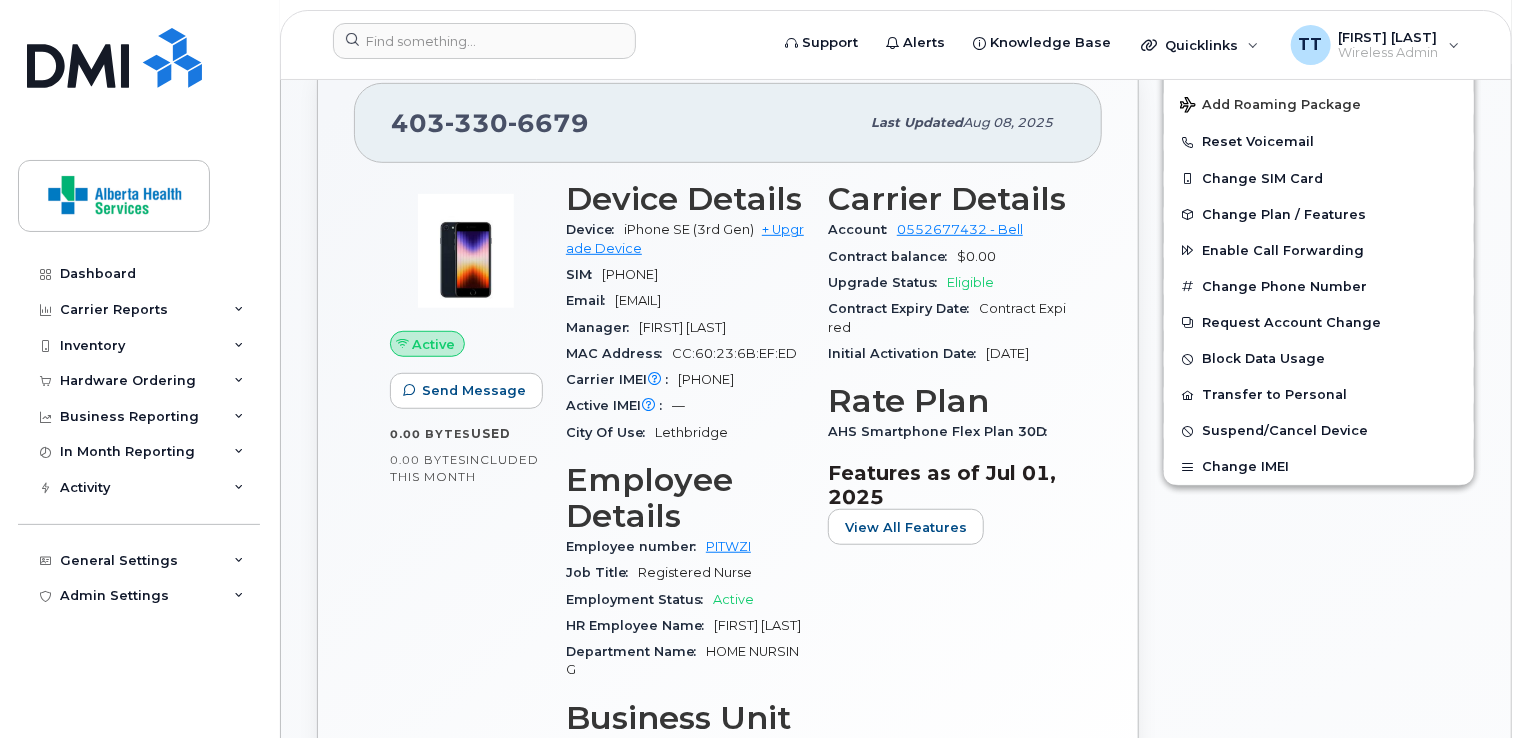click on "Active Send Message 0.00 Bytes  used 0.00 Bytes  included this month" at bounding box center (466, 466) 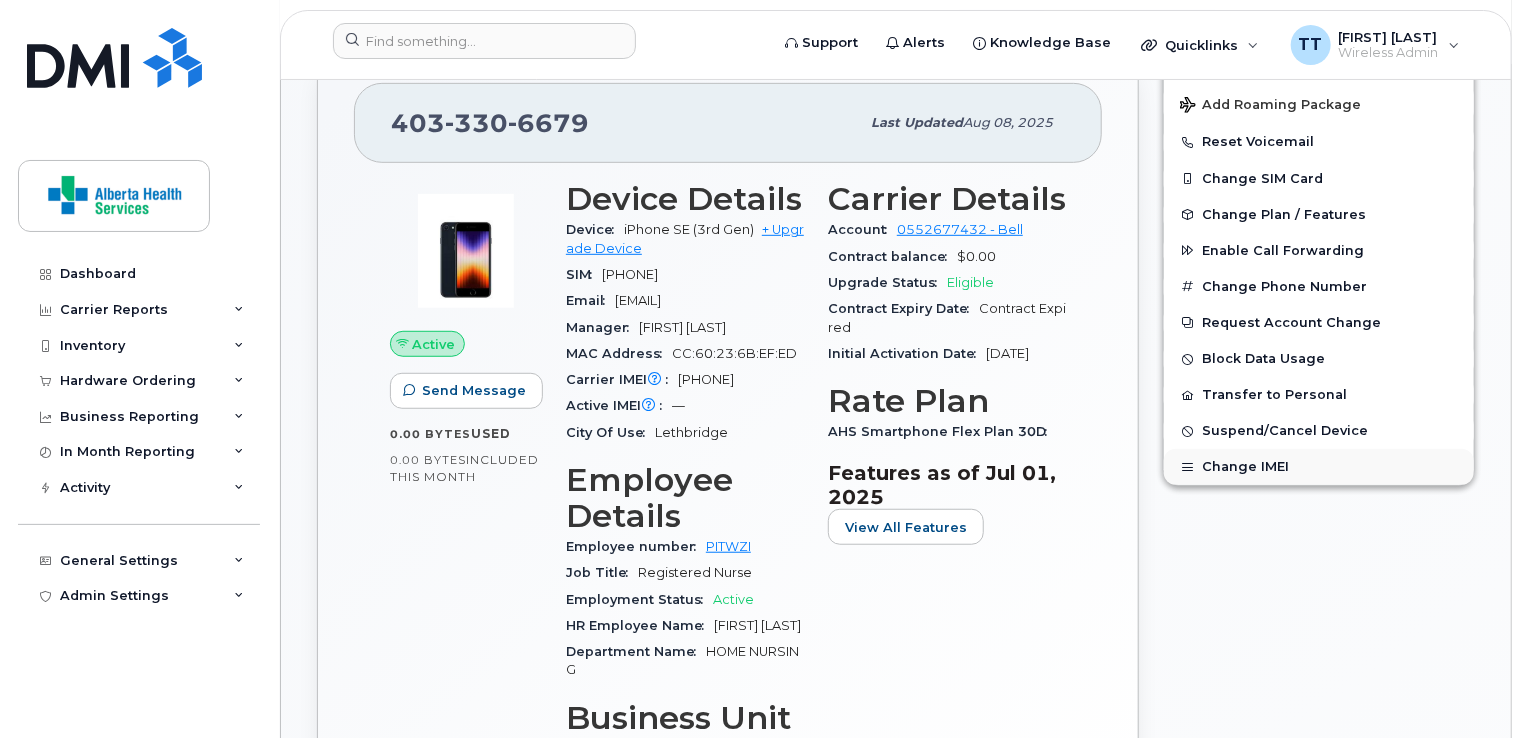 click on "Change IMEI" at bounding box center (1319, 467) 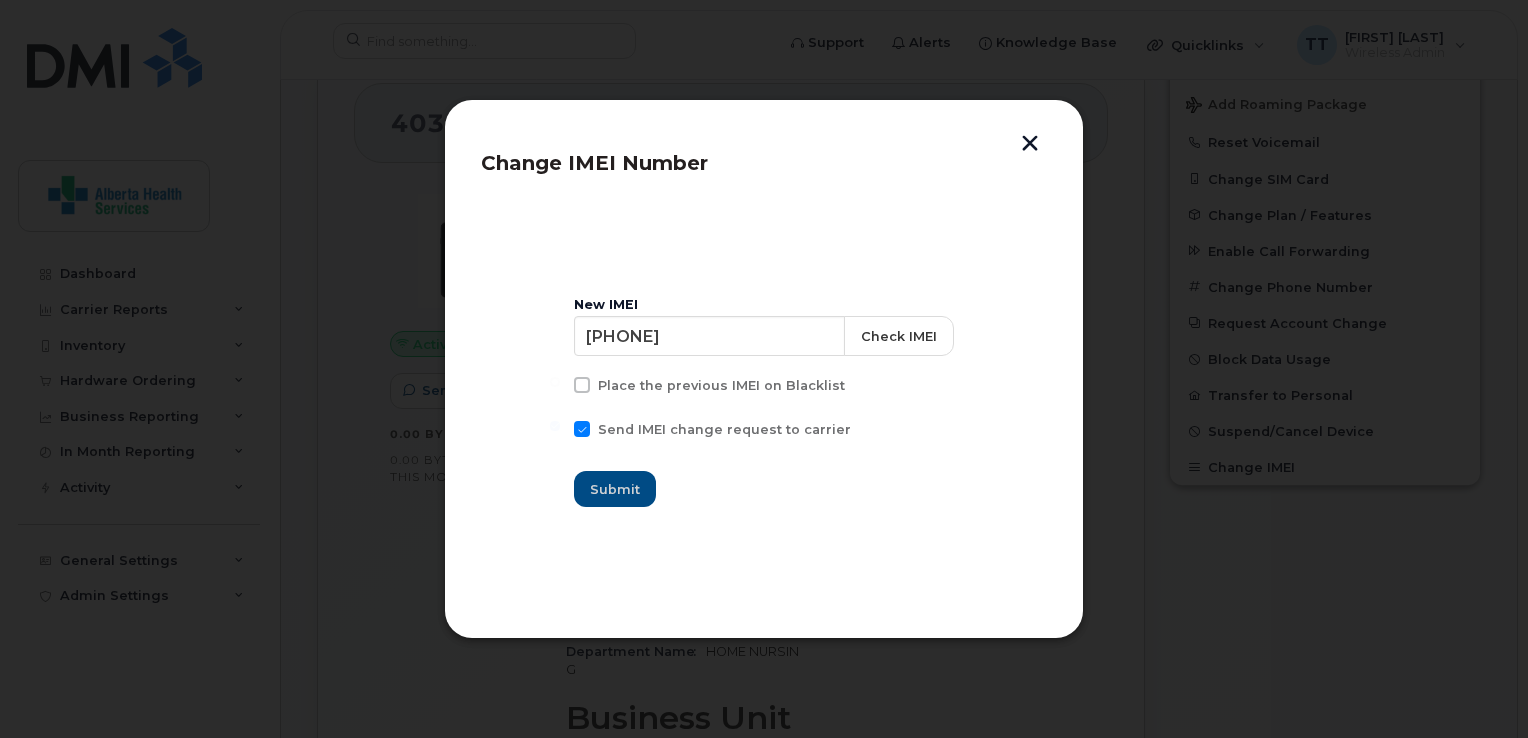 click on "Change IMEI Number [PHONE] Check IMEI Place the previous IMEI on Blacklist Send IMEI change request to carrier Submit" at bounding box center [764, 369] 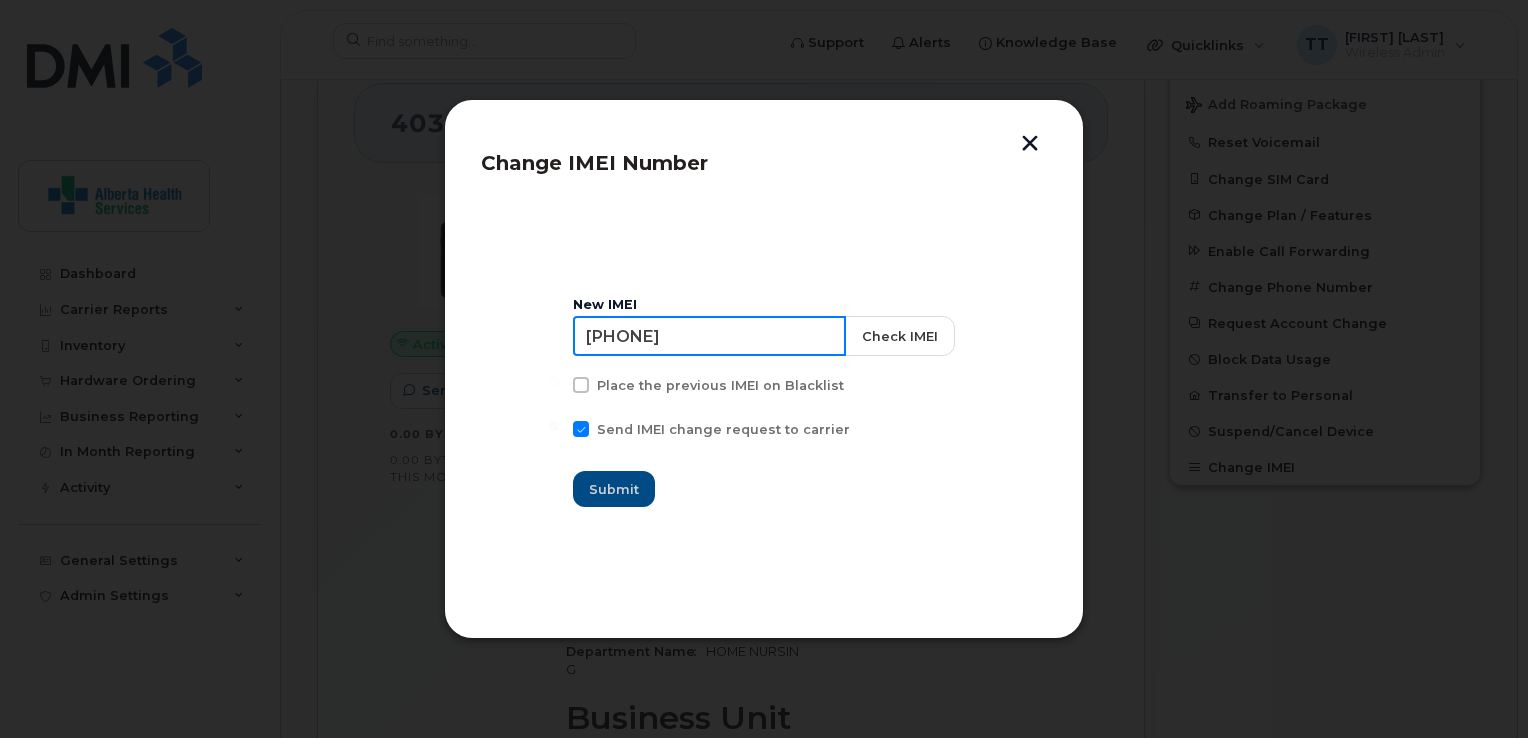 drag, startPoint x: 782, startPoint y: 339, endPoint x: 495, endPoint y: 337, distance: 287.00696 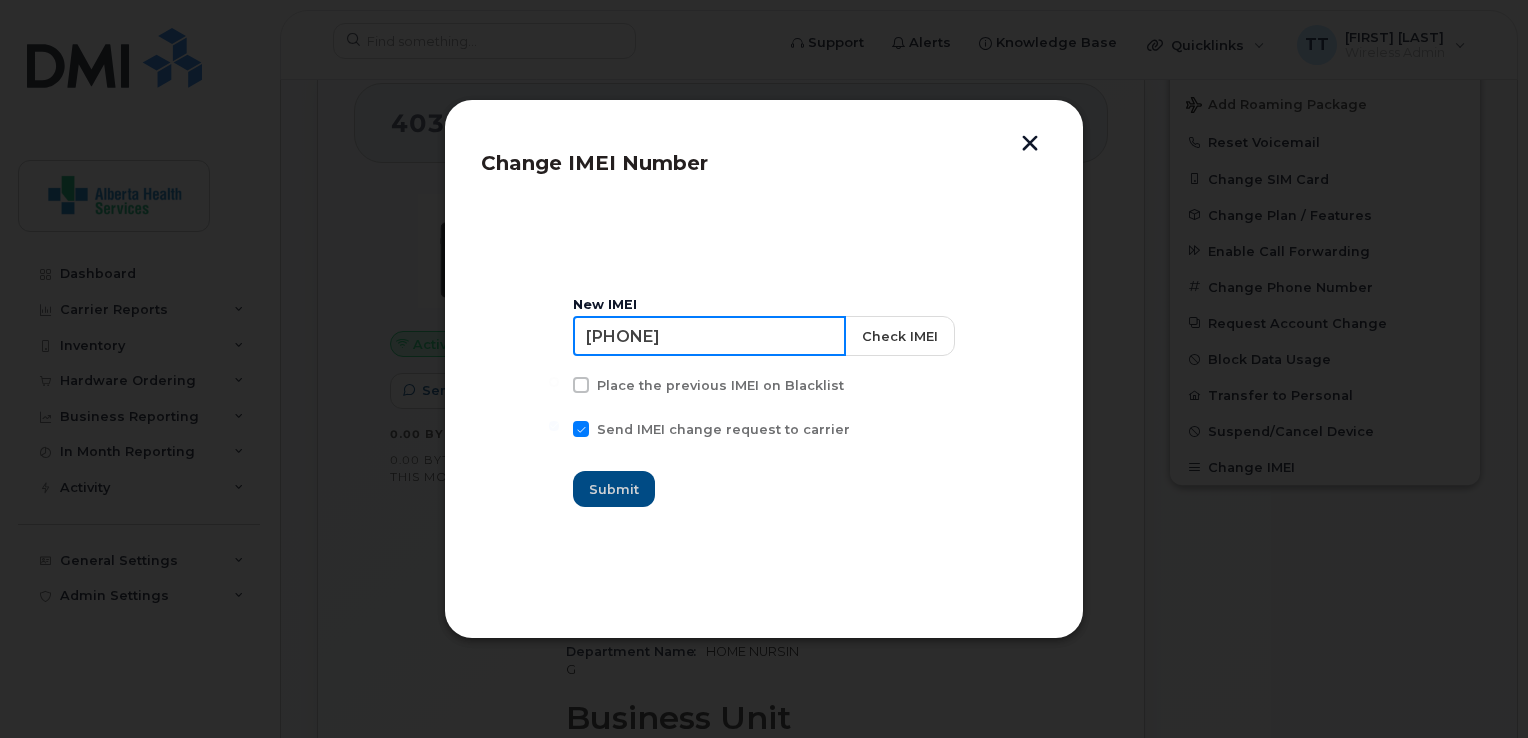 click on "New IMEI [PHONE] Check IMEI Place the previous IMEI on Blacklist Send IMEI change request to carrier Submit" at bounding box center (764, 402) 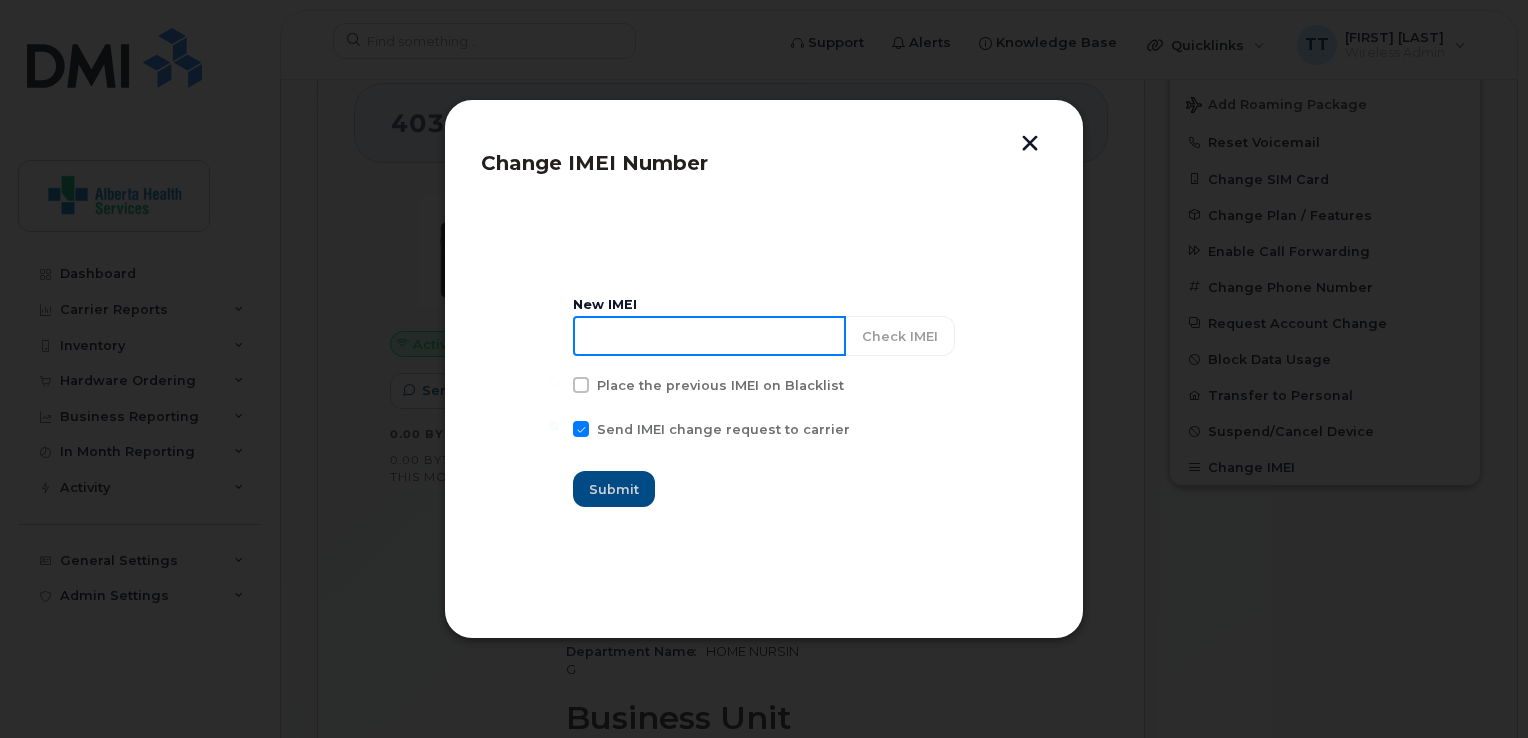 paste on "111111111111119" 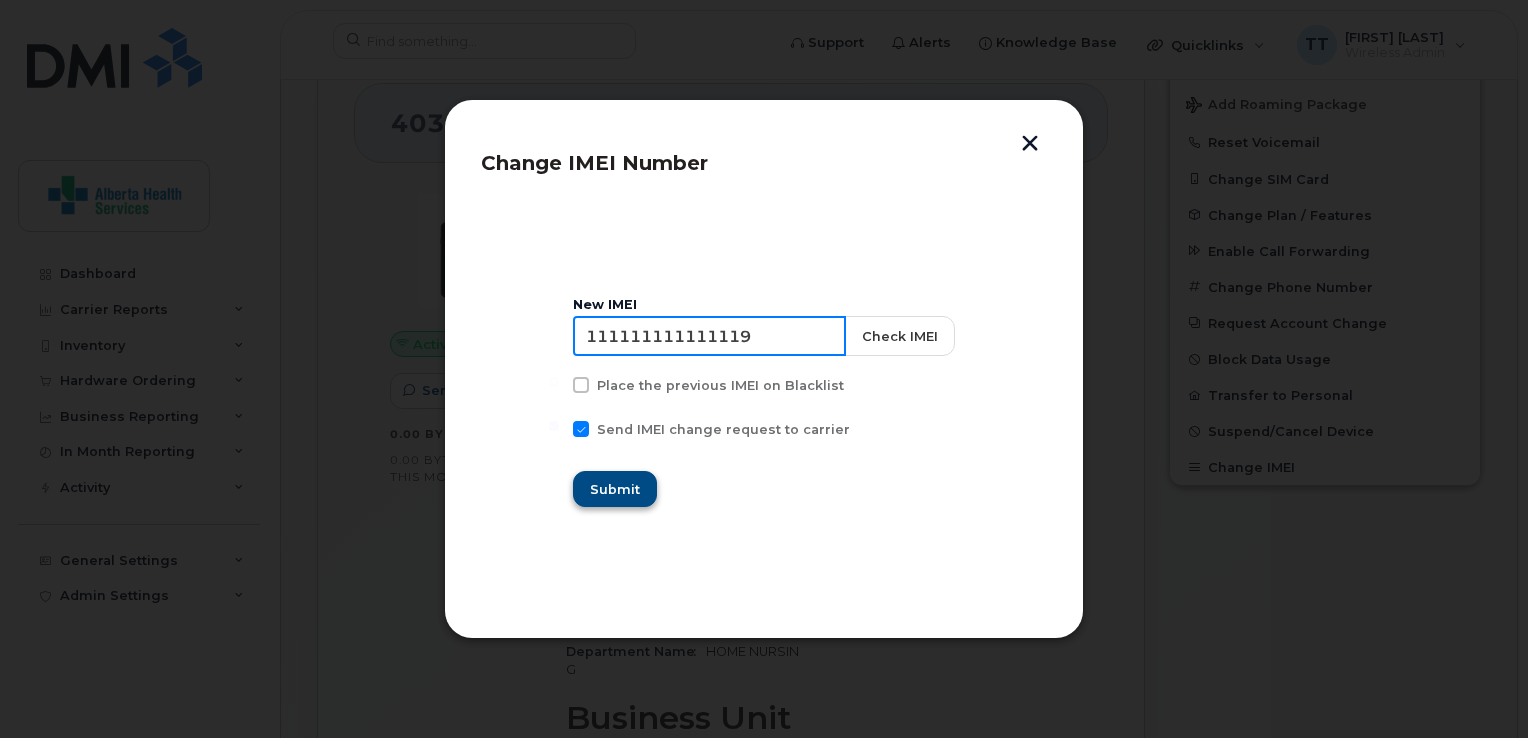 type on "111111111111119" 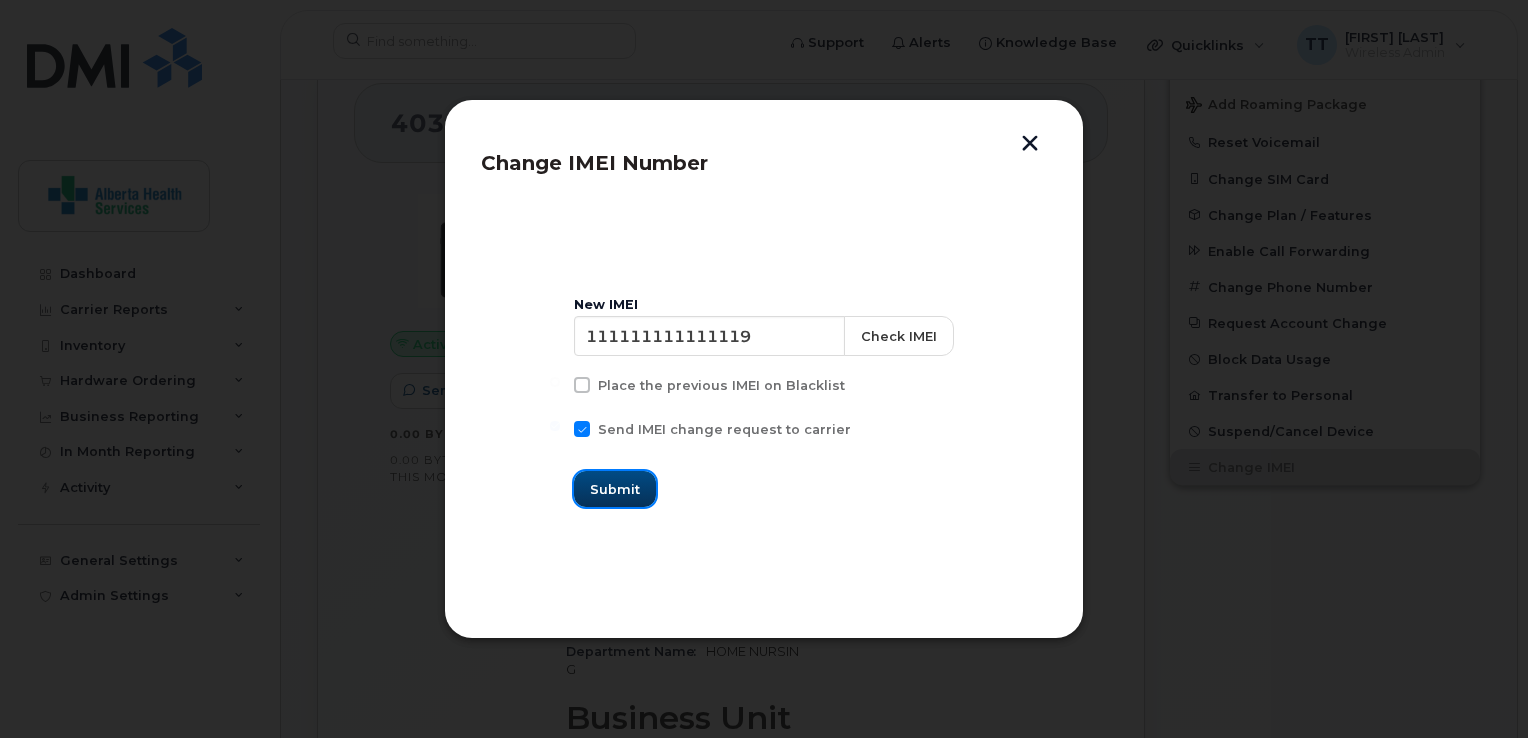 click on "Submit" at bounding box center [615, 489] 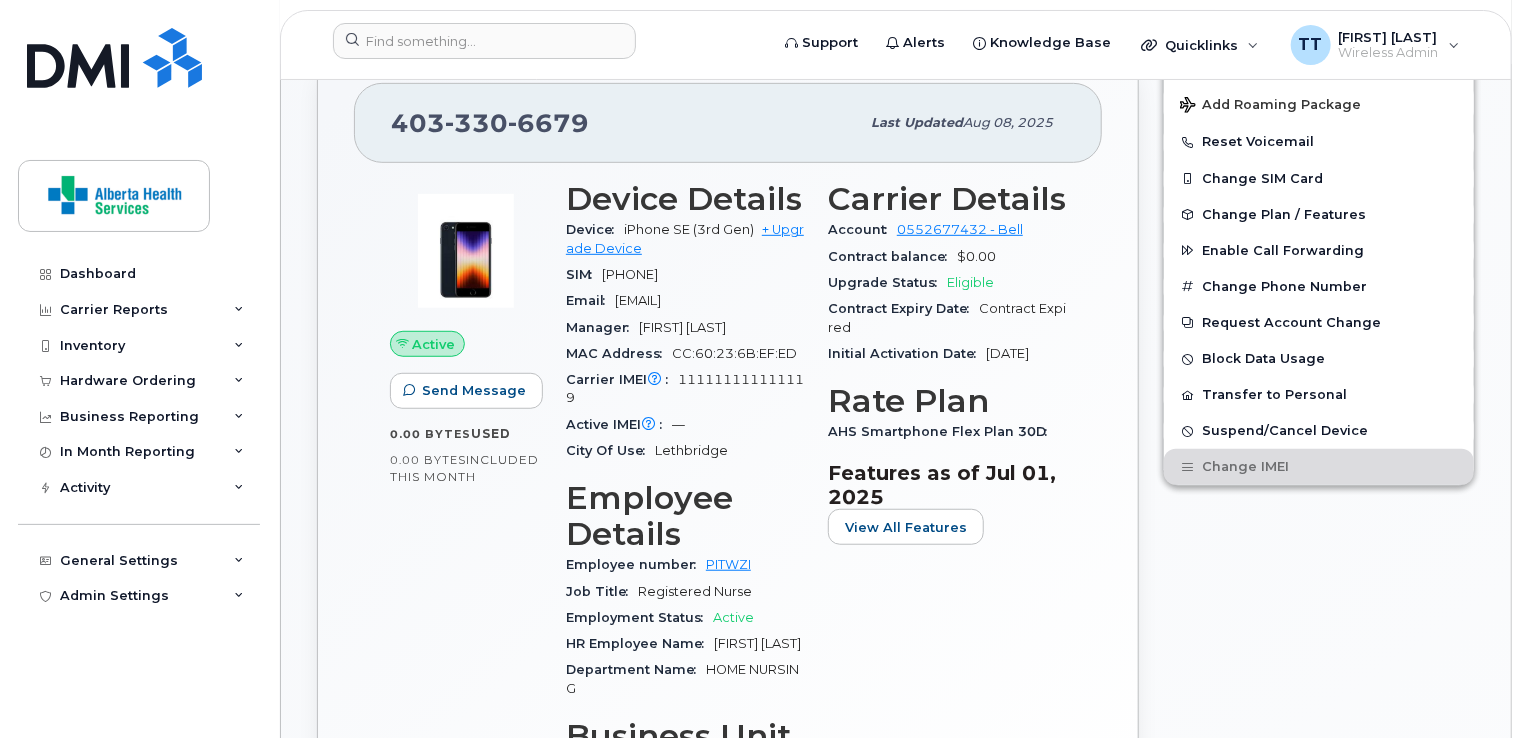 click on "Active Send Message 0.00 Bytes  used 0.00 Bytes  included this month Device Details Device  iPhone SE (3rd Gen)   + Upgrade Device SIM  [PHONE] Email  [EMAIL] Manager  [FIRST] [LAST] MAC Address  CC:60:23:6B:EF:ED Carrier IMEI  Carrier IMEI is reported during the last billing cycle or change of service [PHONE]  Active IMEI  Active IMEI is refreshed daily with a delay of up to 48 hours following network connection — City Of Use  [CITY] Employee Details Employee number  PITWZI Job Title  Registered Nurse Employment Status  Active HR Employee Name  [FIRST] [LAST] Department Name  HOME NURSING Business Unit Carrier Details Account  0552677432 - Bell Contract balance  $0.00 Upgrade Status  Eligible Contract Expiry Date  Contract Expired Initial Activation Date  [DATE] Rate Plan AHS Smartphone Flex Plan 30D Features as of Jul 01, 2025 View All Features" at bounding box center [728, 511] 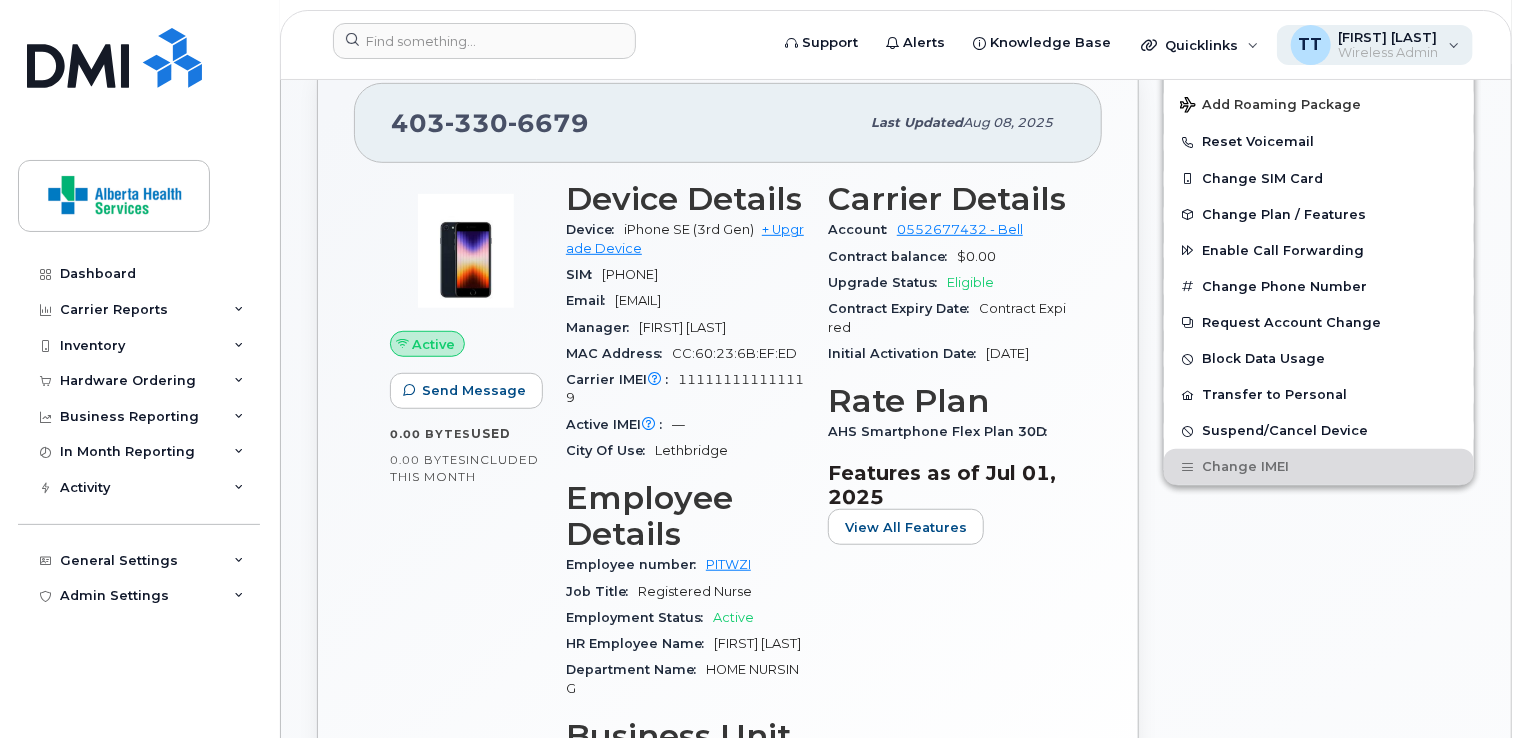 click on "Wireless Admin" at bounding box center (1389, 53) 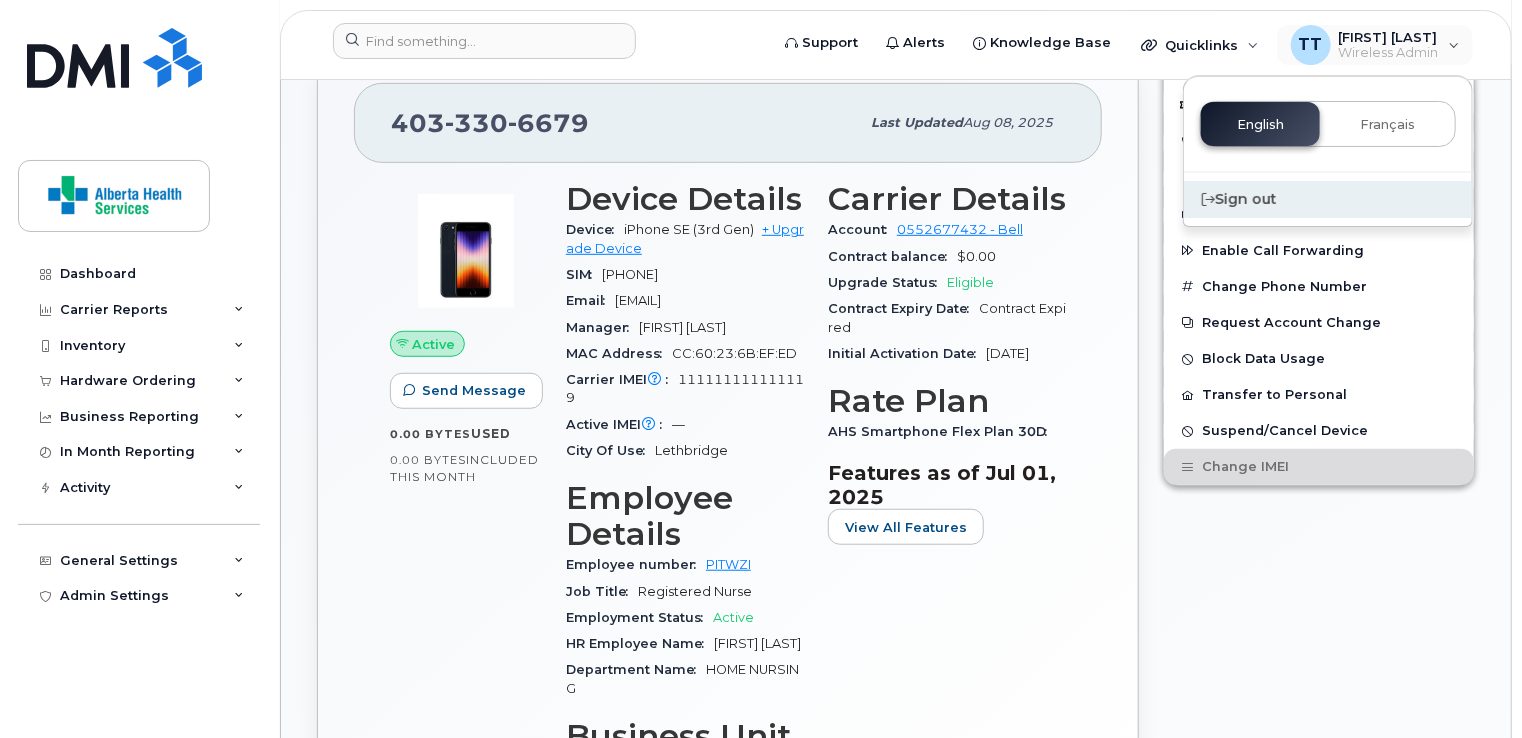 click on "Sign out" 